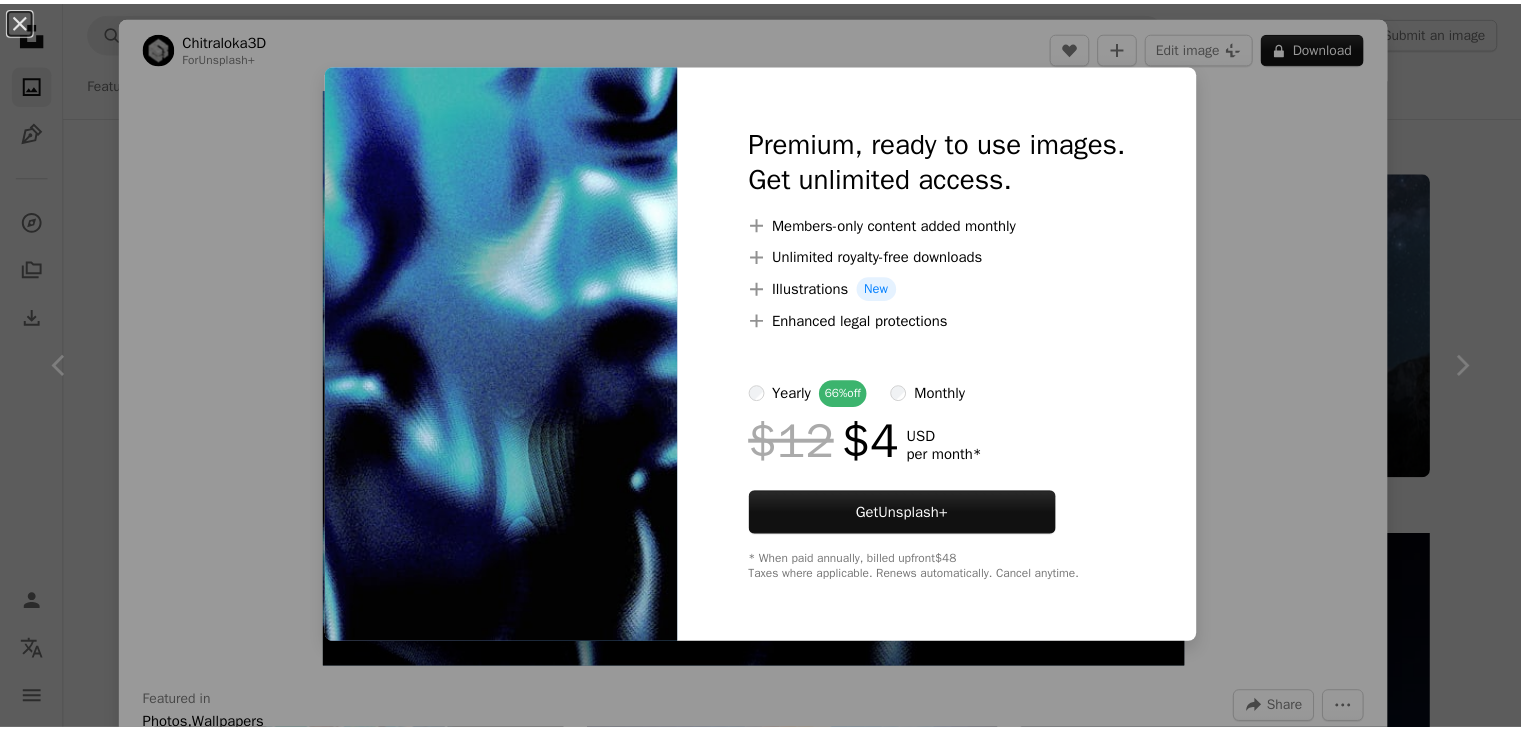 scroll, scrollTop: 16546, scrollLeft: 0, axis: vertical 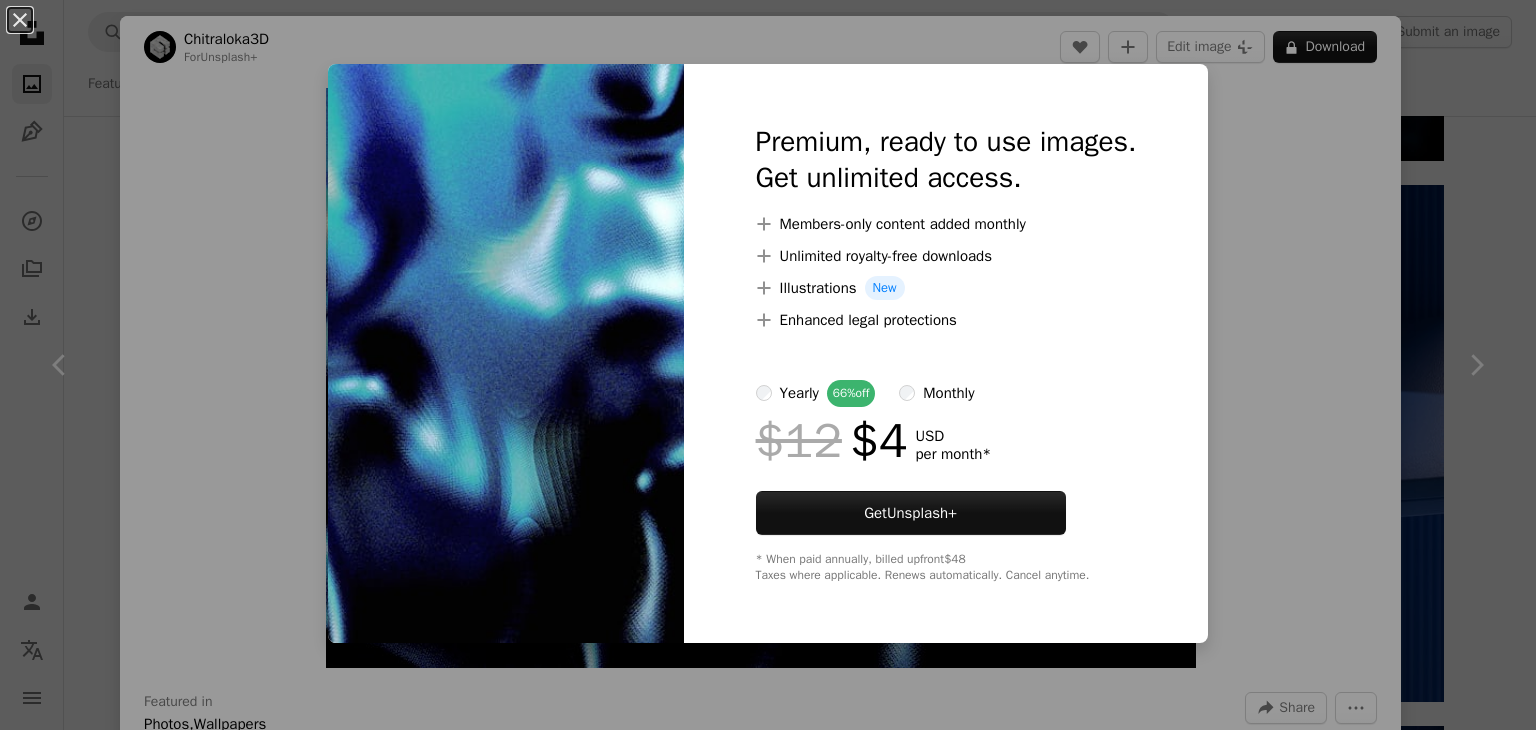 click on "An X shape Premium, ready to use images. Get unlimited access. A plus sign Members-only content added monthly A plus sign Unlimited royalty-free downloads A plus sign Illustrations  New A plus sign Enhanced legal protections yearly 66%  off monthly $12   $4 USD per month * Get  Unsplash+ * When paid annually, billed upfront  $48 Taxes where applicable. Renews automatically. Cancel anytime." at bounding box center [768, 365] 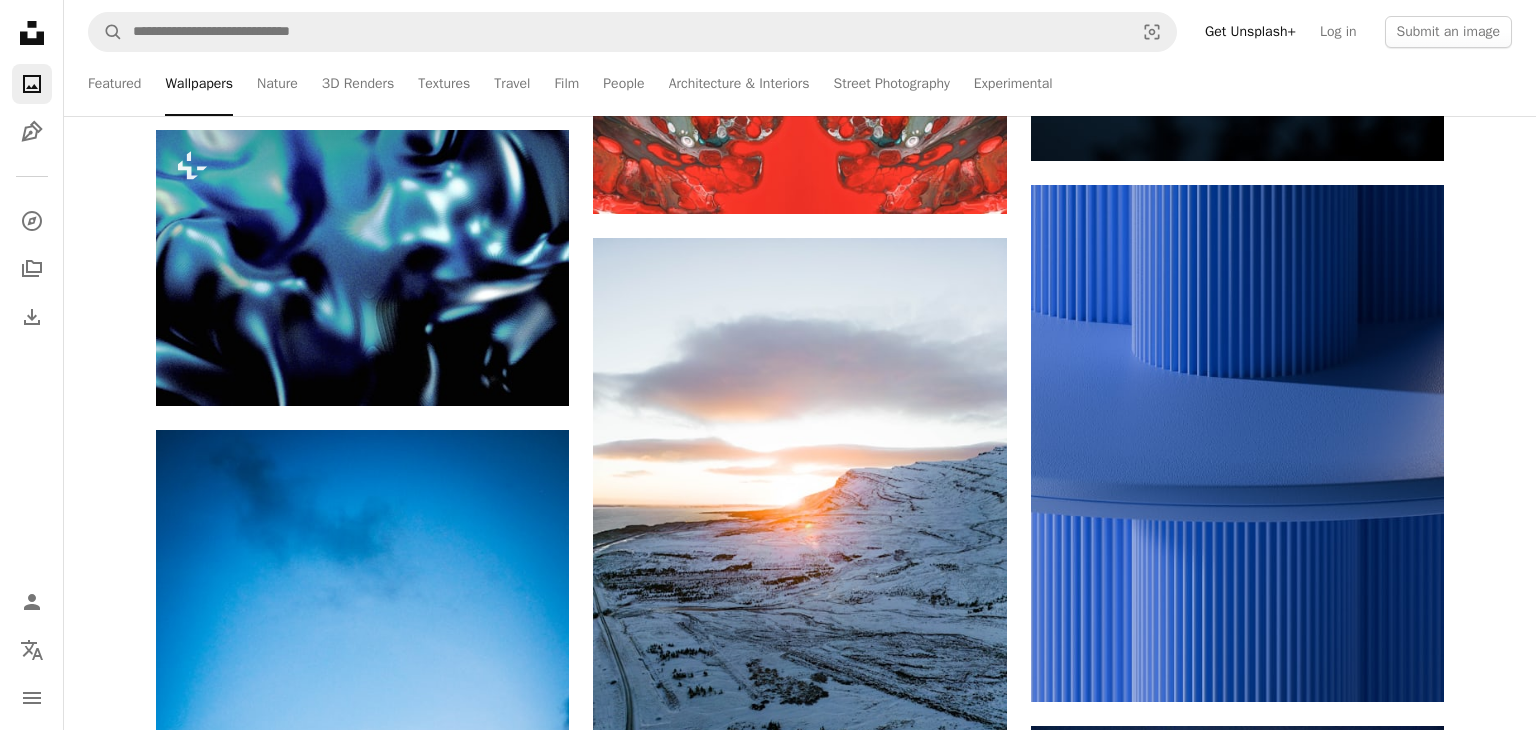 click on "Unsplash logo Unsplash Home" 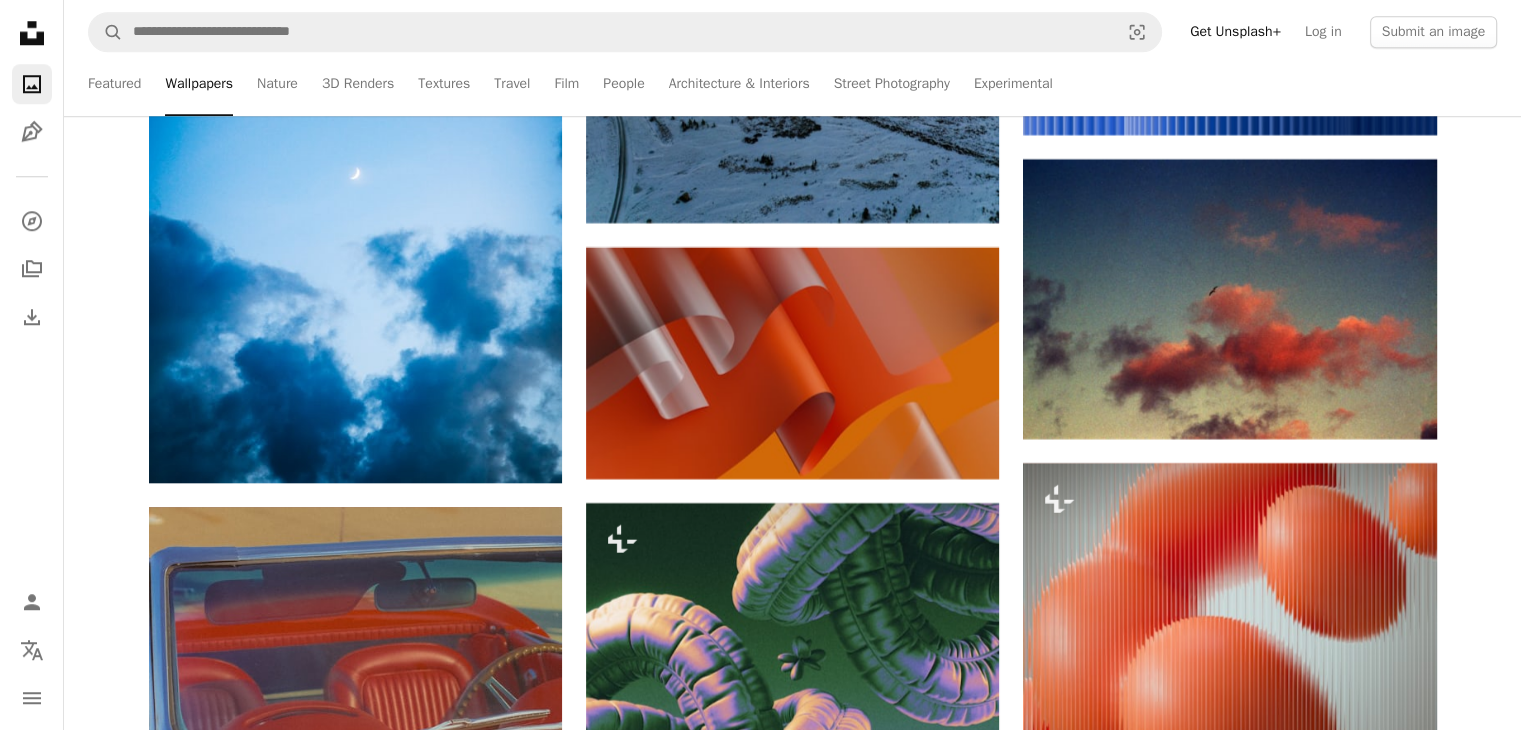 scroll, scrollTop: 17114, scrollLeft: 0, axis: vertical 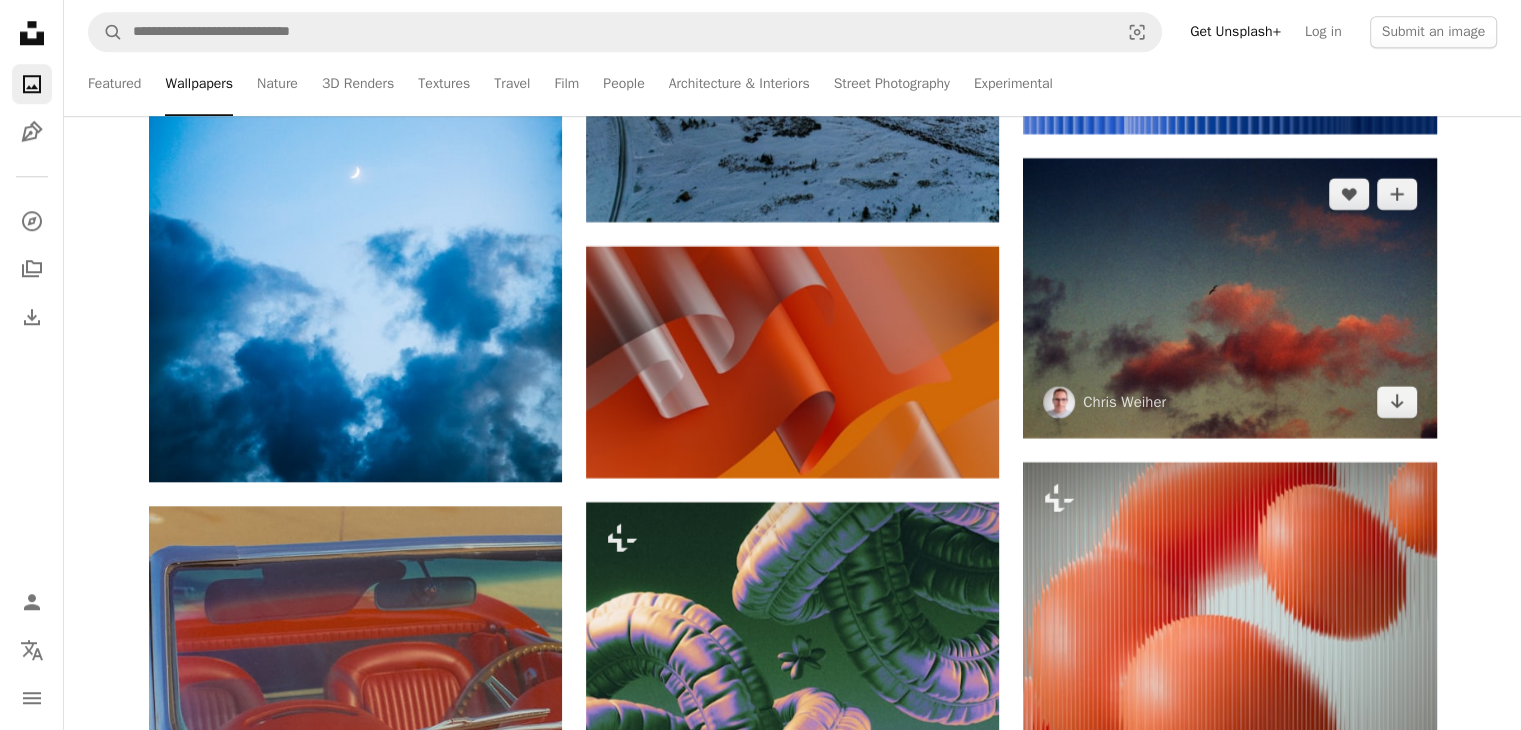 click at bounding box center [1229, 298] 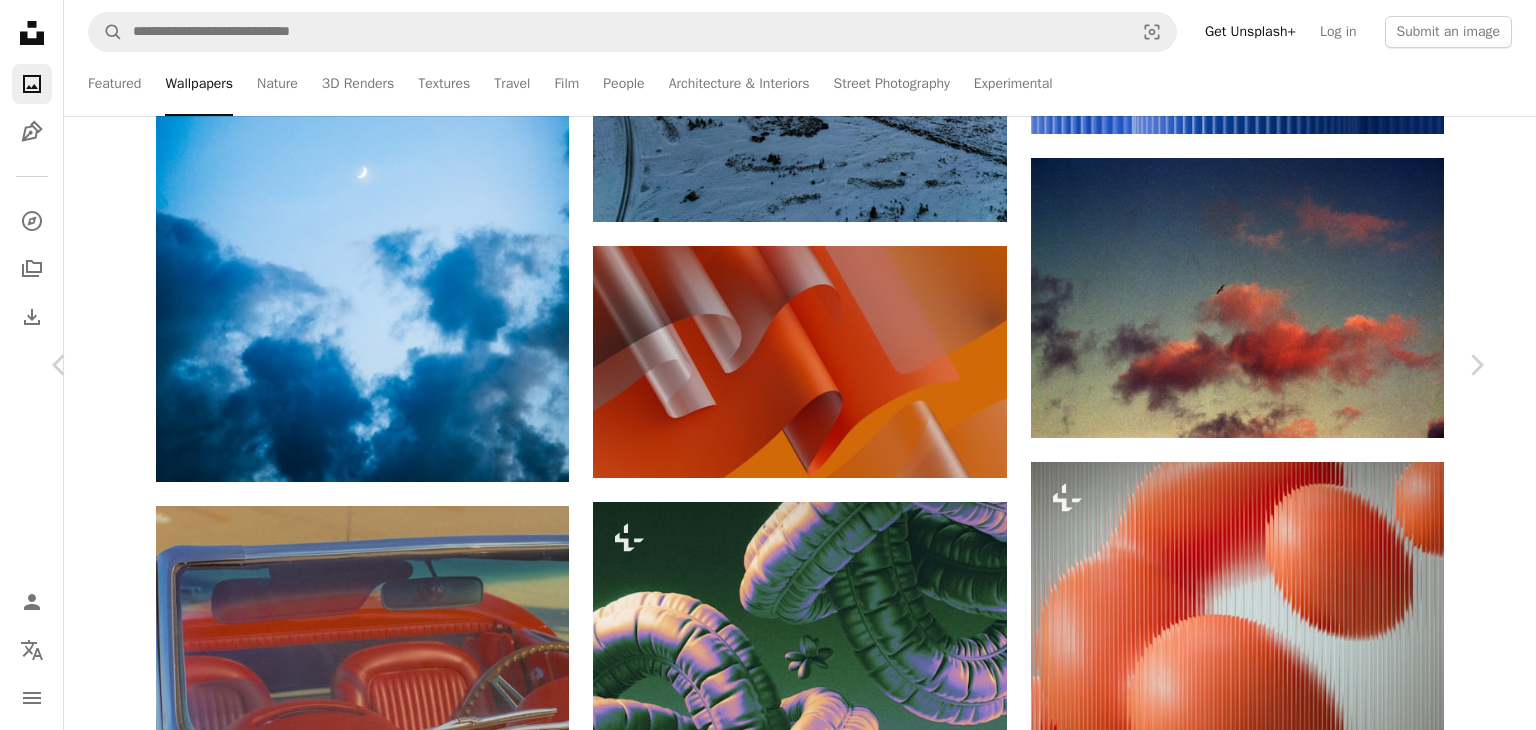 click on "Download free" at bounding box center (1287, 3546) 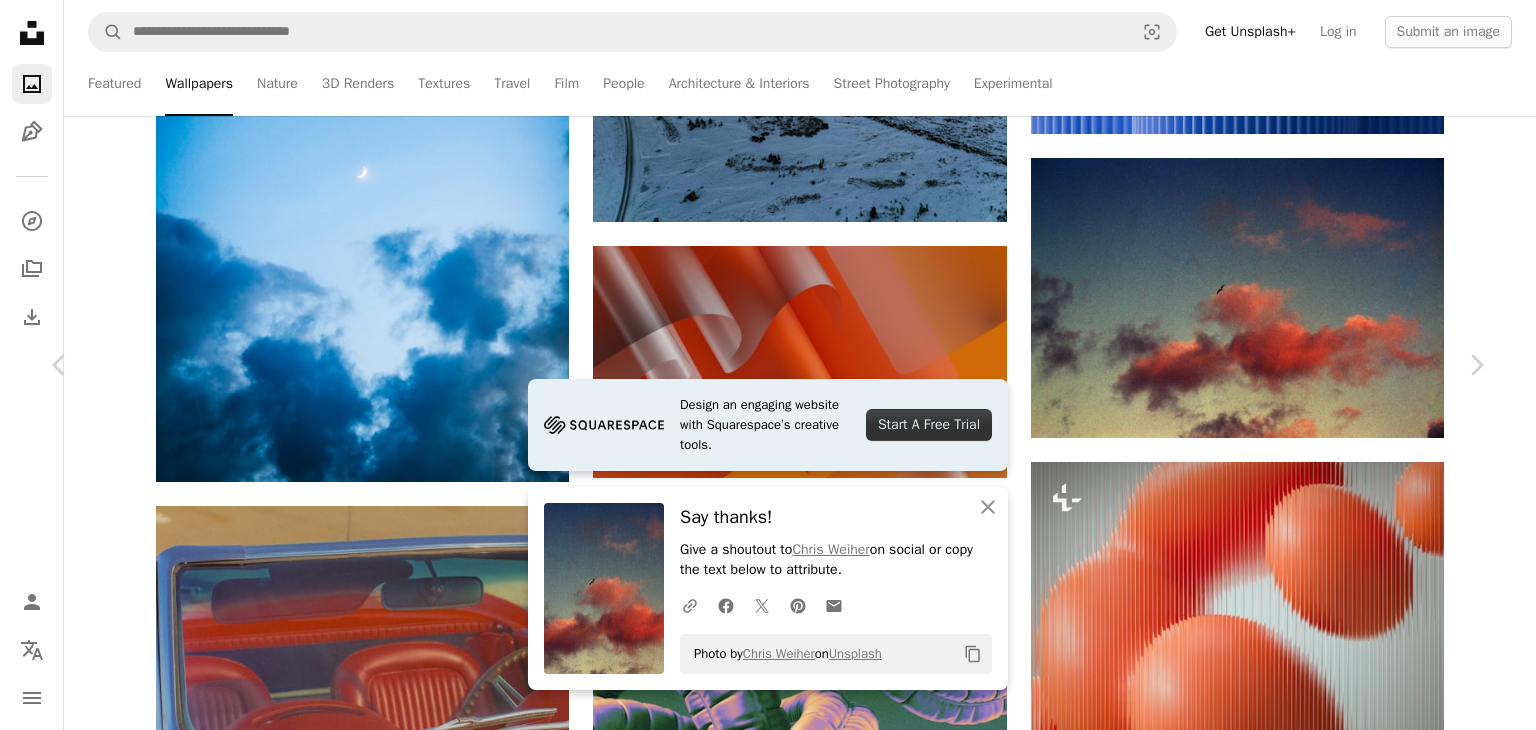 click on "An X shape Chevron left Chevron right Design an engaging website with Squarespace’s creative tools. Start A Free Trial An X shape Close Say thanks! Give a shoutout to [FIRST] [LAST] on social or copy the text below to attribute. A URL sharing icon (chains) Facebook icon X (formerly Twitter) icon Pinterest icon An envelope Photo by [FIRST] [LAST] on Unsplash
Copy content [FIRST] [LAST] [USERNAME] A heart A plus sign Edit image Plus sign for Unsplash+ Download free Chevron down Zoom in Views [NUMBER], [NUMBER] Downloads [NUMBER], [NUMBER] Featured in Photos , Film , Wallpapers A forward-right arrow Share Info icon Info More Actions A map marker [CITY], [COUNTRY] Calendar outlined Published on [MONTH] [NUMBER], [YEAR] Camera Plustek, OpticFilm 8300i Safety Free to use under the Unsplash License sunset wallpapers backgrounds film photography film photo analogue photography analog photography shot on film analogue photo analog photo animal bird night cloud scenery weather [CITY] outdoors flying cumulus Backgrounds  |" at bounding box center (768, 3864) 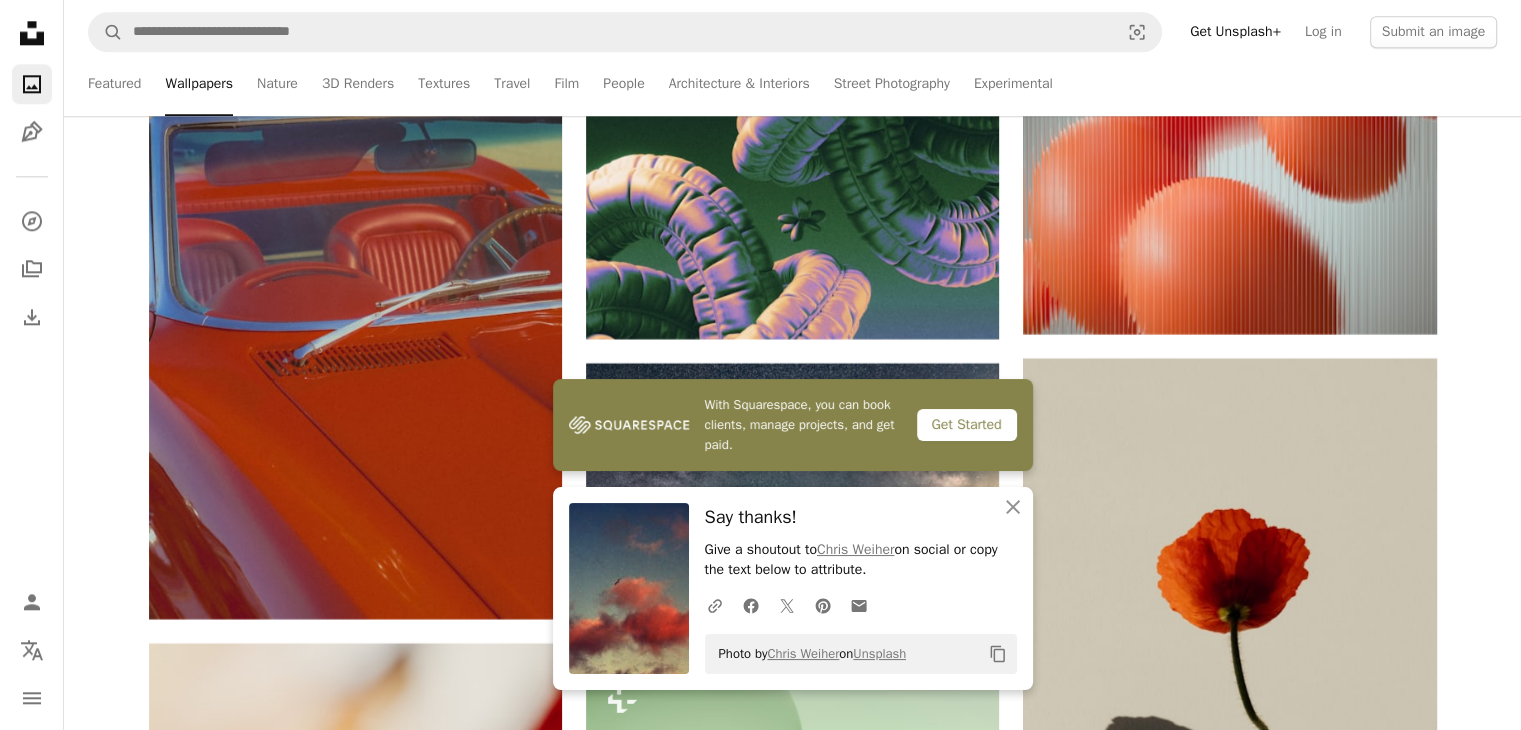 scroll, scrollTop: 17528, scrollLeft: 0, axis: vertical 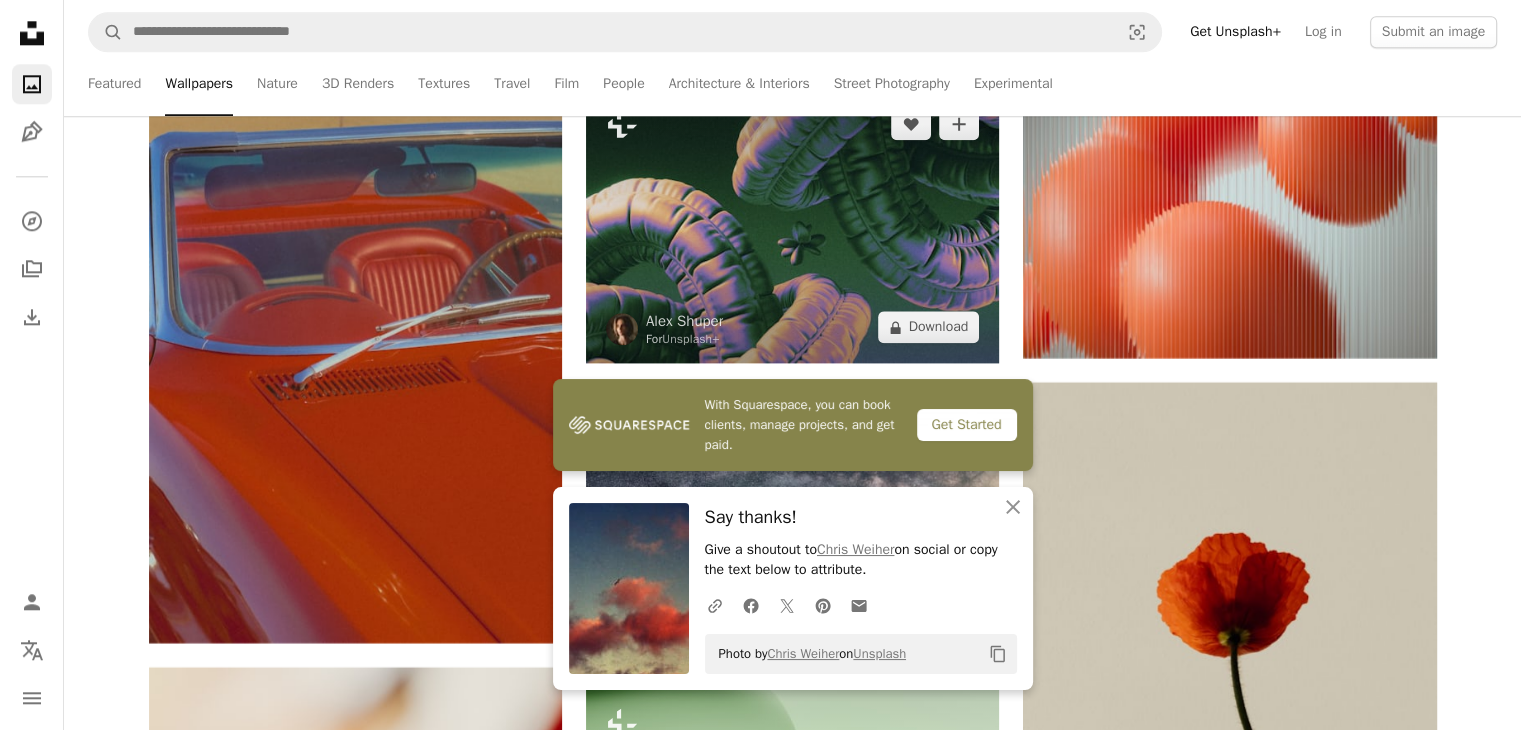 click at bounding box center [792, 225] 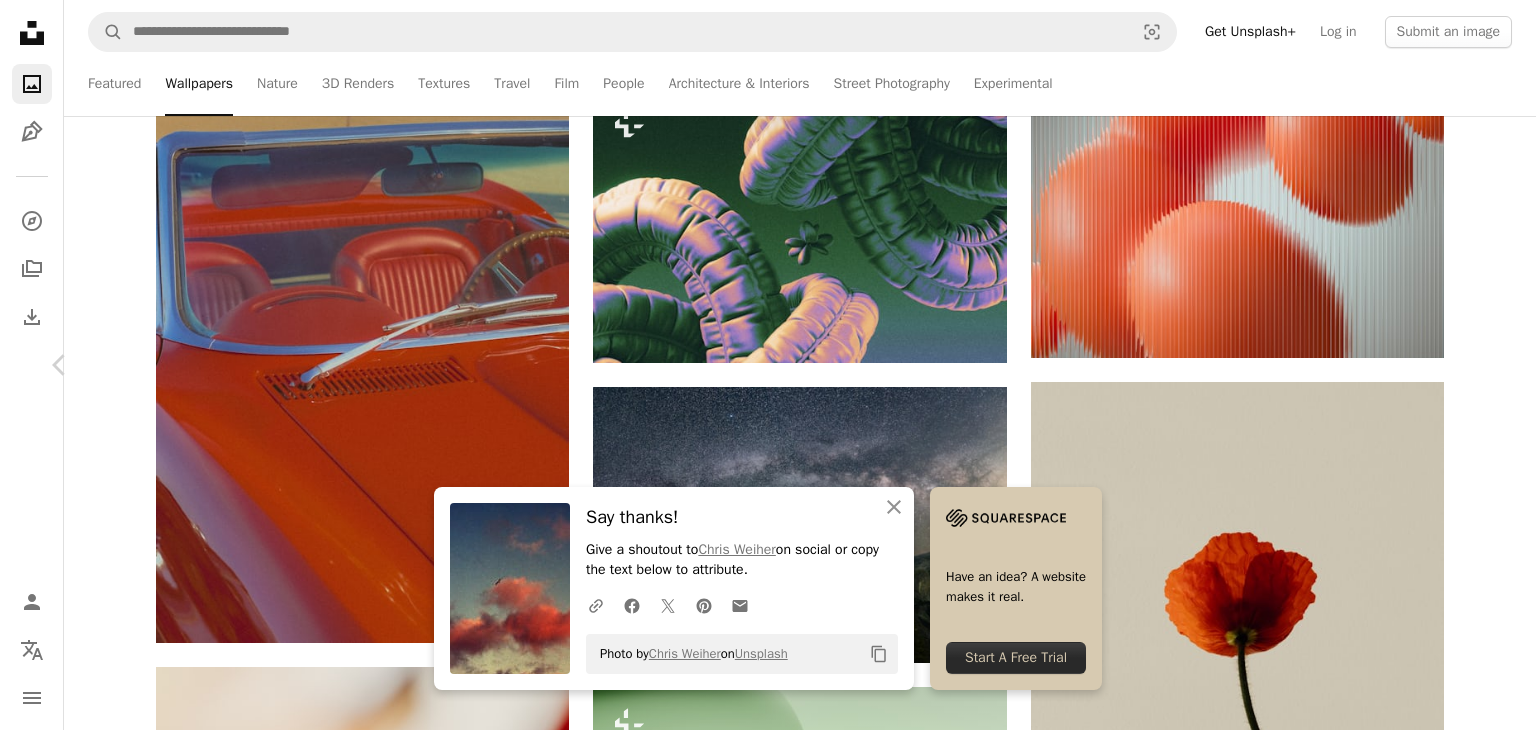 click on "Chevron right" at bounding box center (1476, 365) 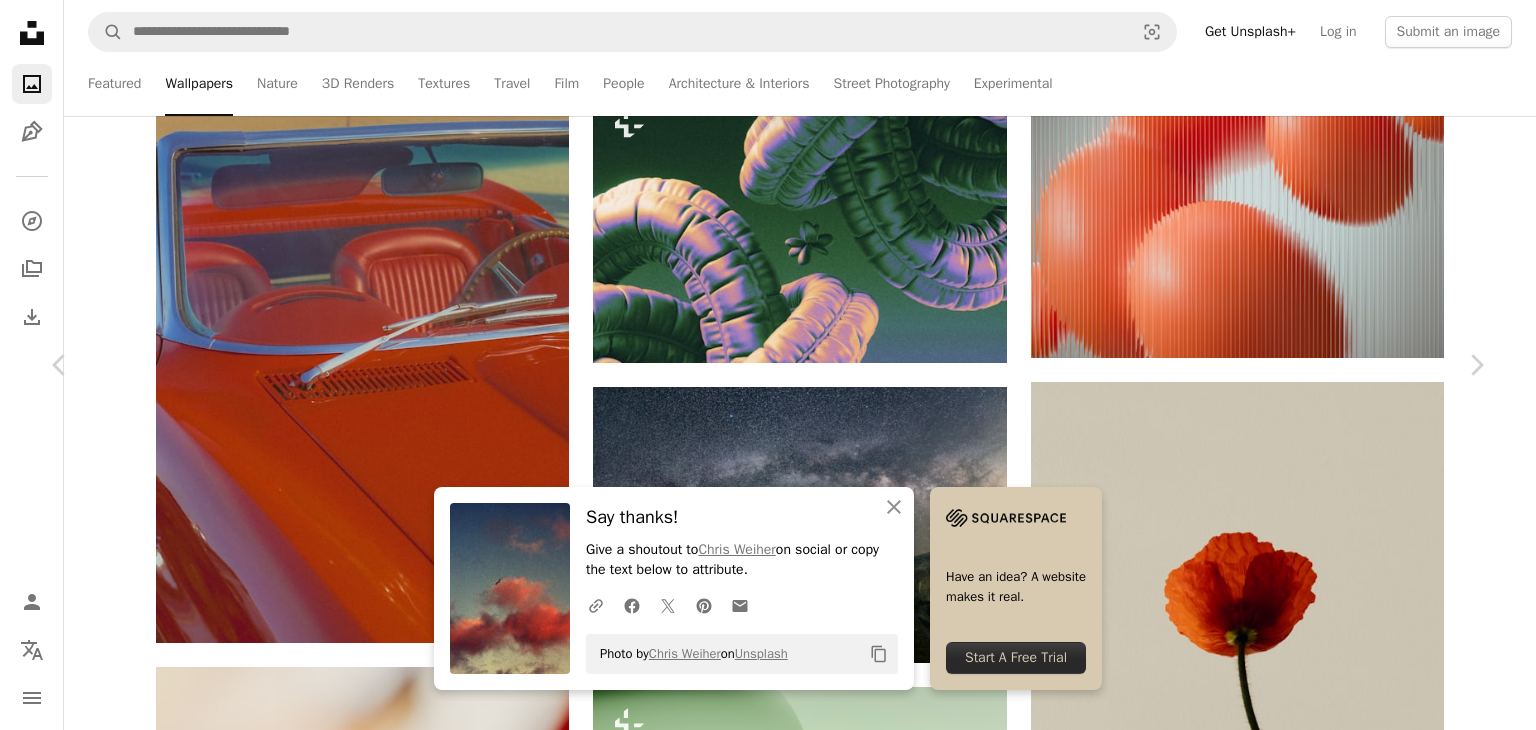 click on "An X shape" at bounding box center (20, 20) 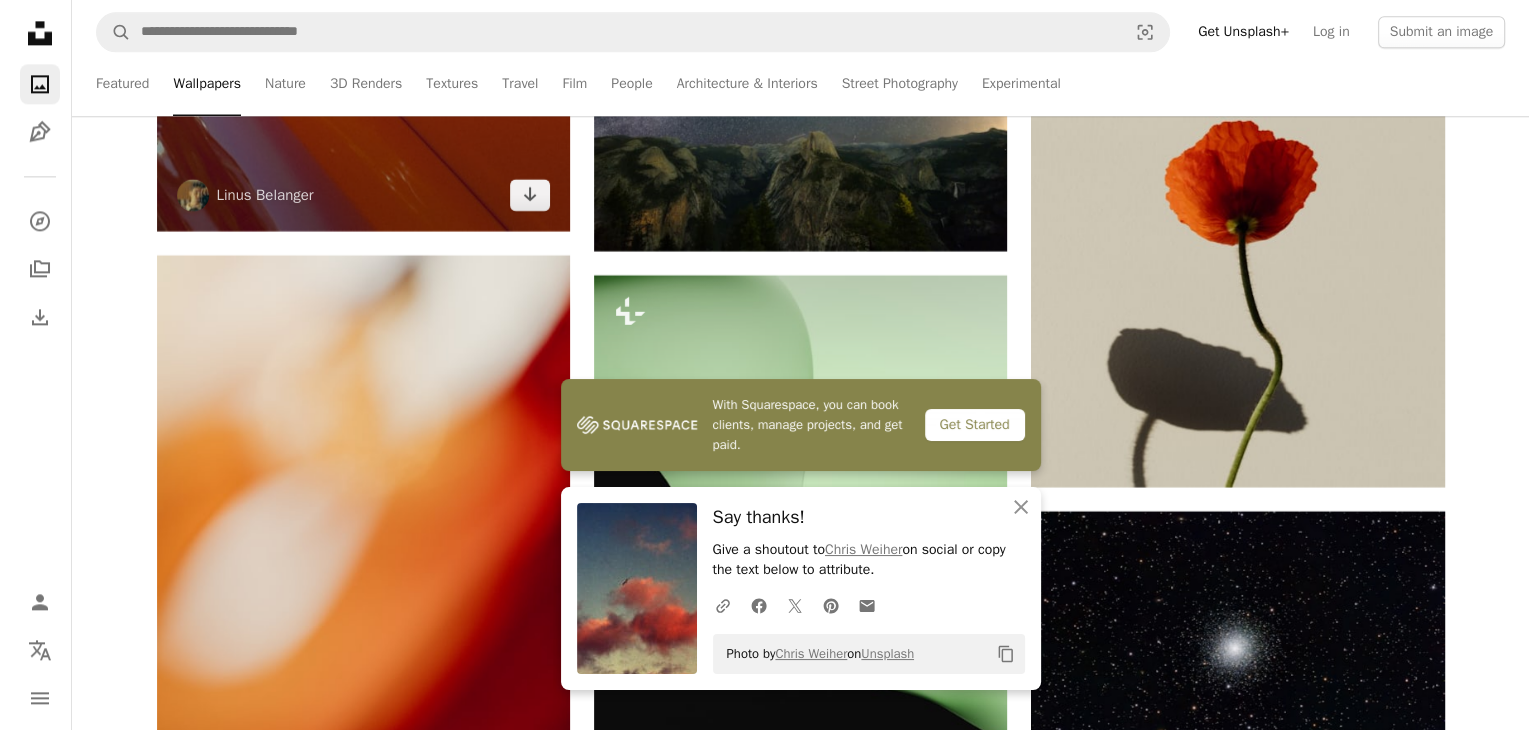 scroll, scrollTop: 17928, scrollLeft: 0, axis: vertical 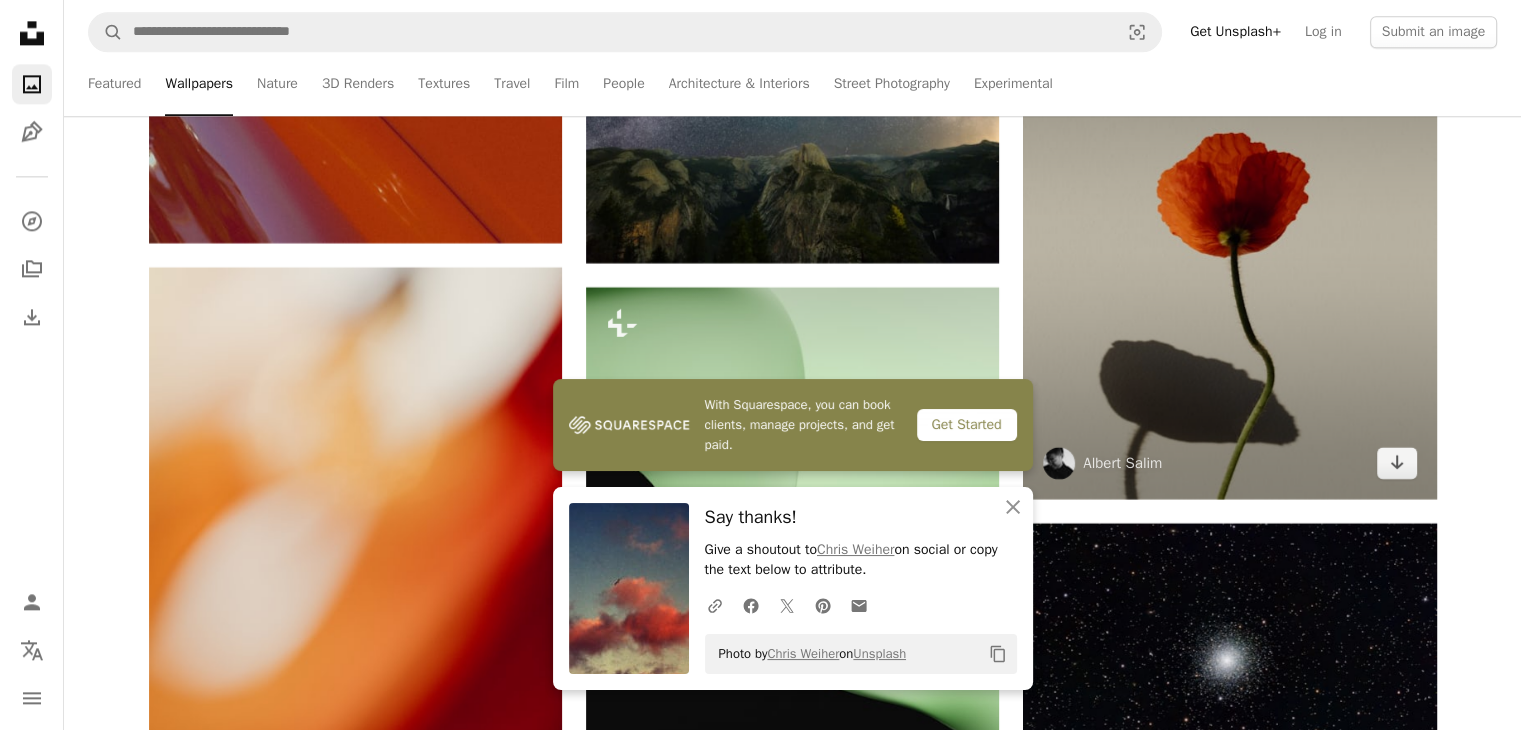 click at bounding box center (1229, 240) 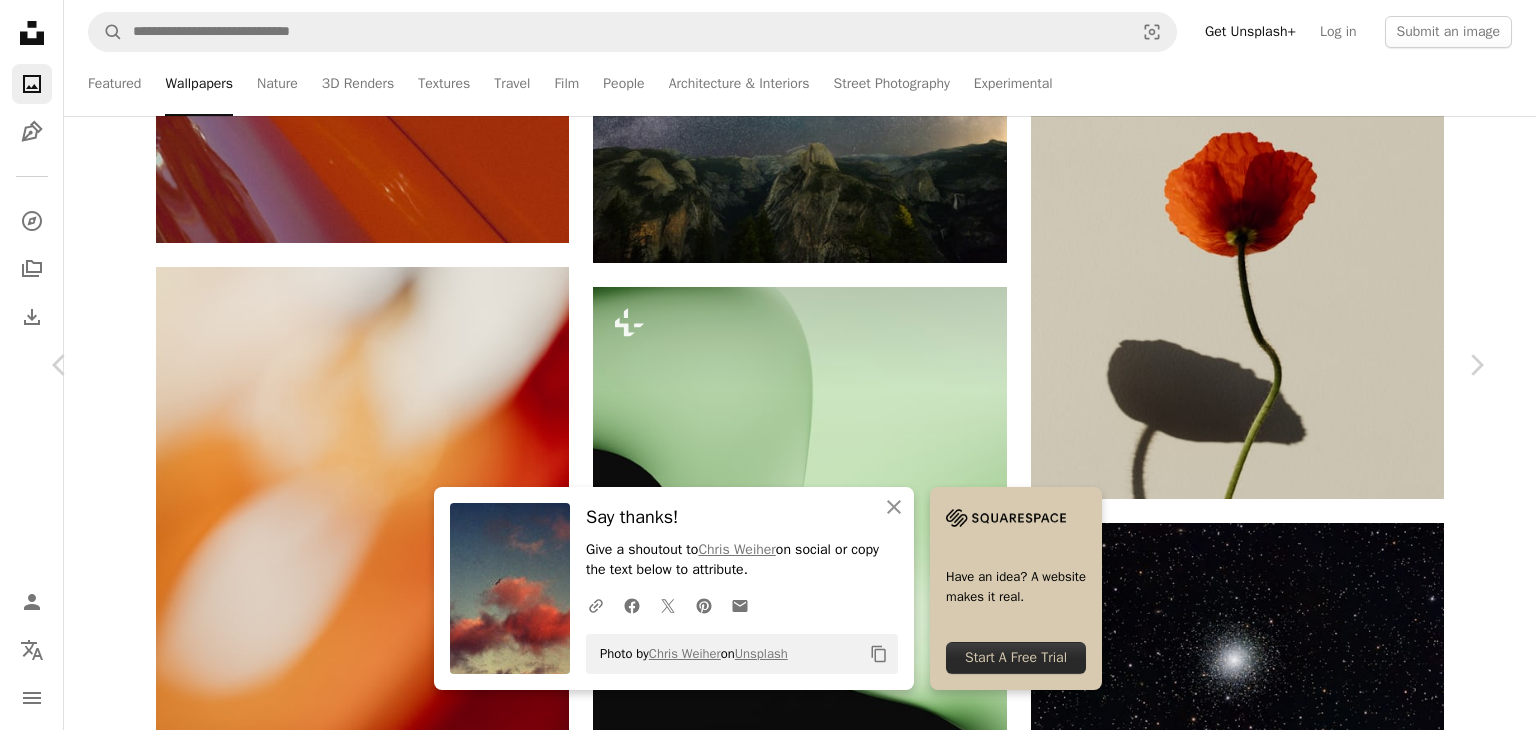 scroll, scrollTop: 574, scrollLeft: 0, axis: vertical 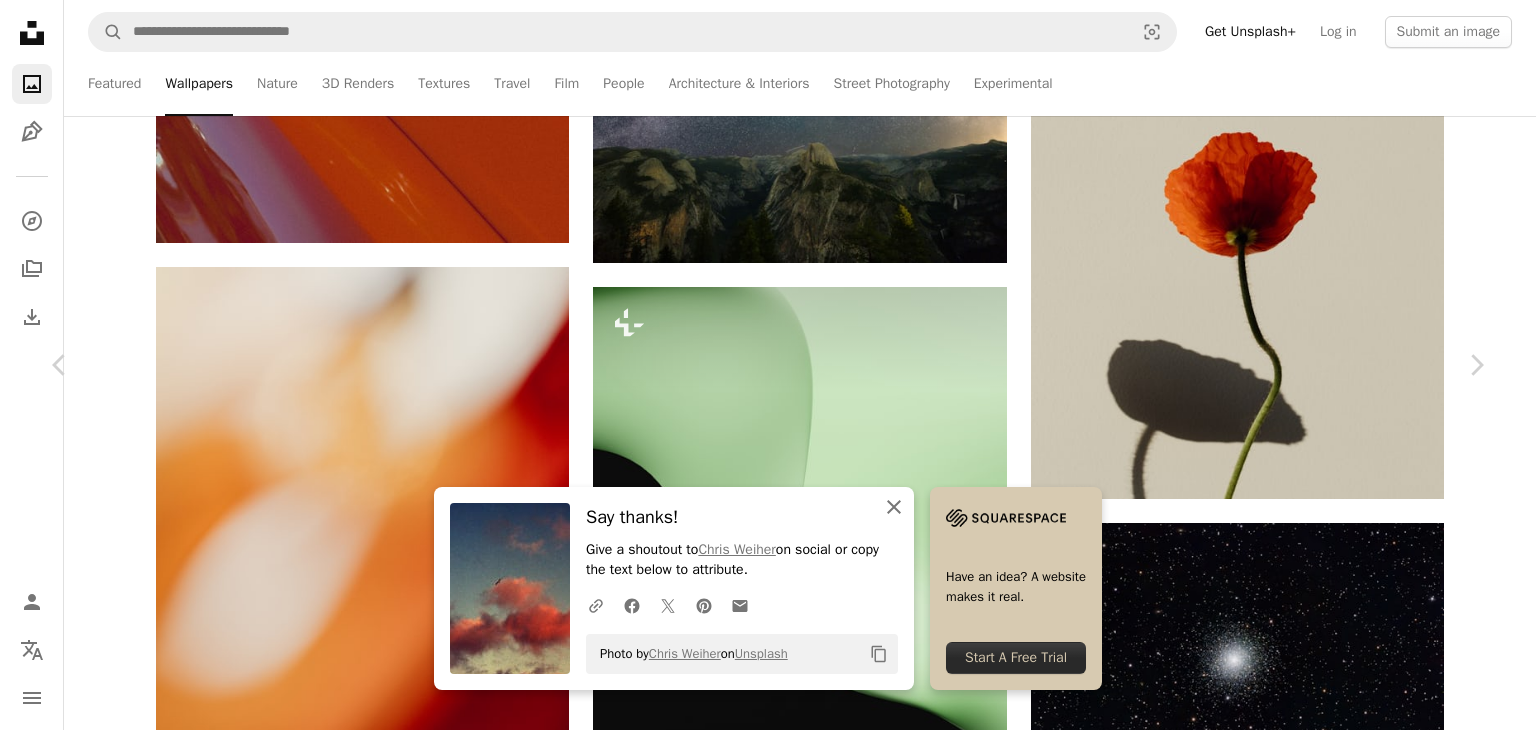 click on "An X shape" 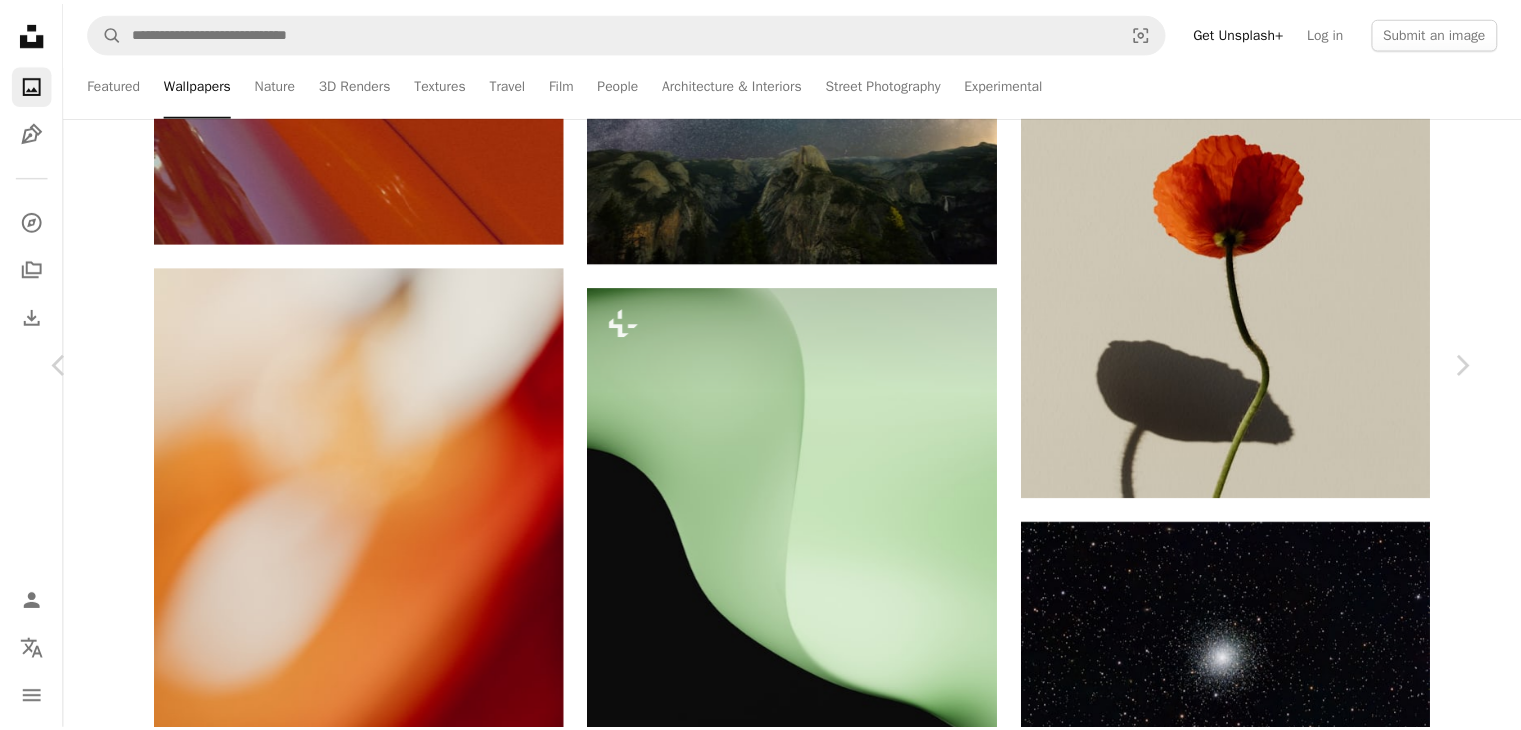 scroll, scrollTop: 856, scrollLeft: 0, axis: vertical 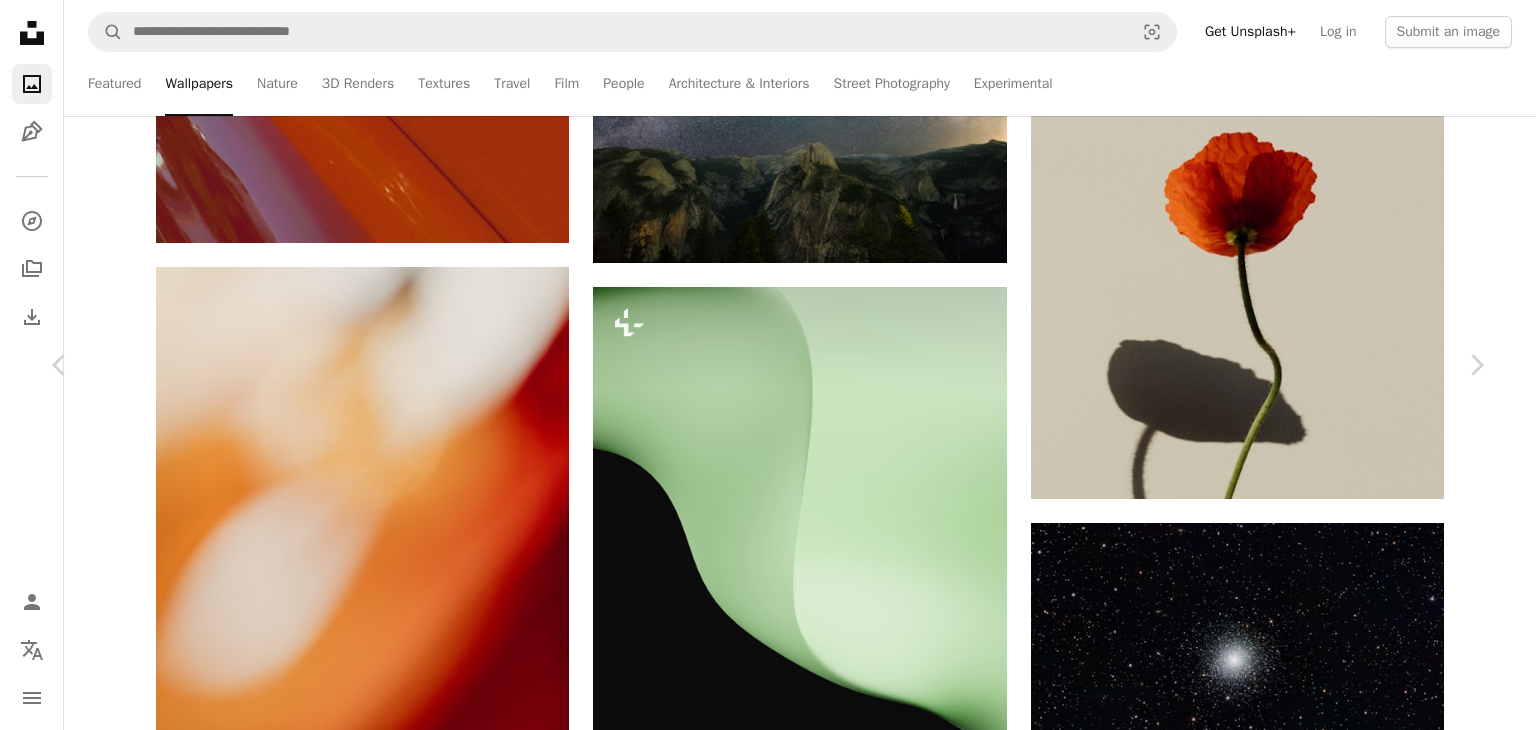click on "[FIRST] [LAST]" at bounding box center [768, 4805] 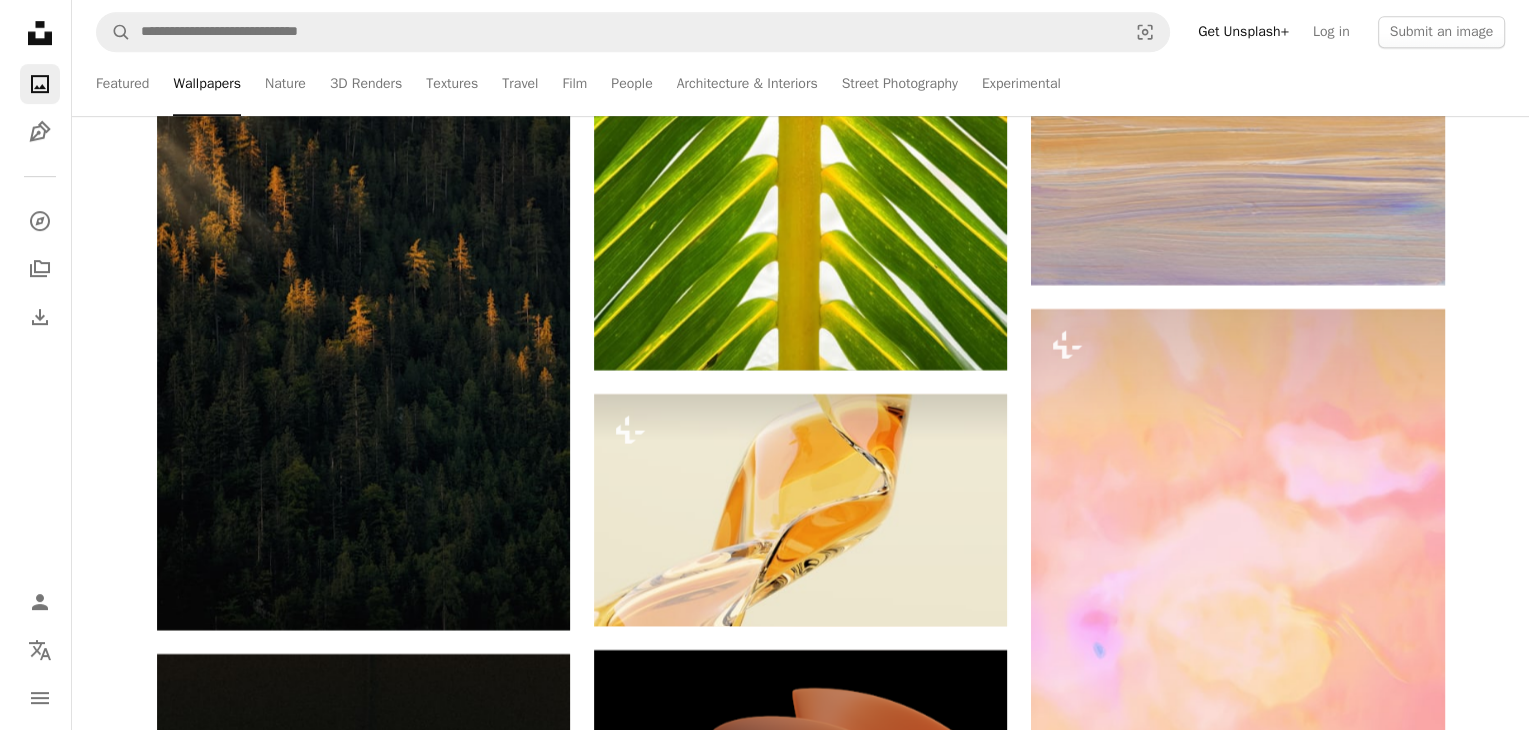 scroll, scrollTop: 23900, scrollLeft: 0, axis: vertical 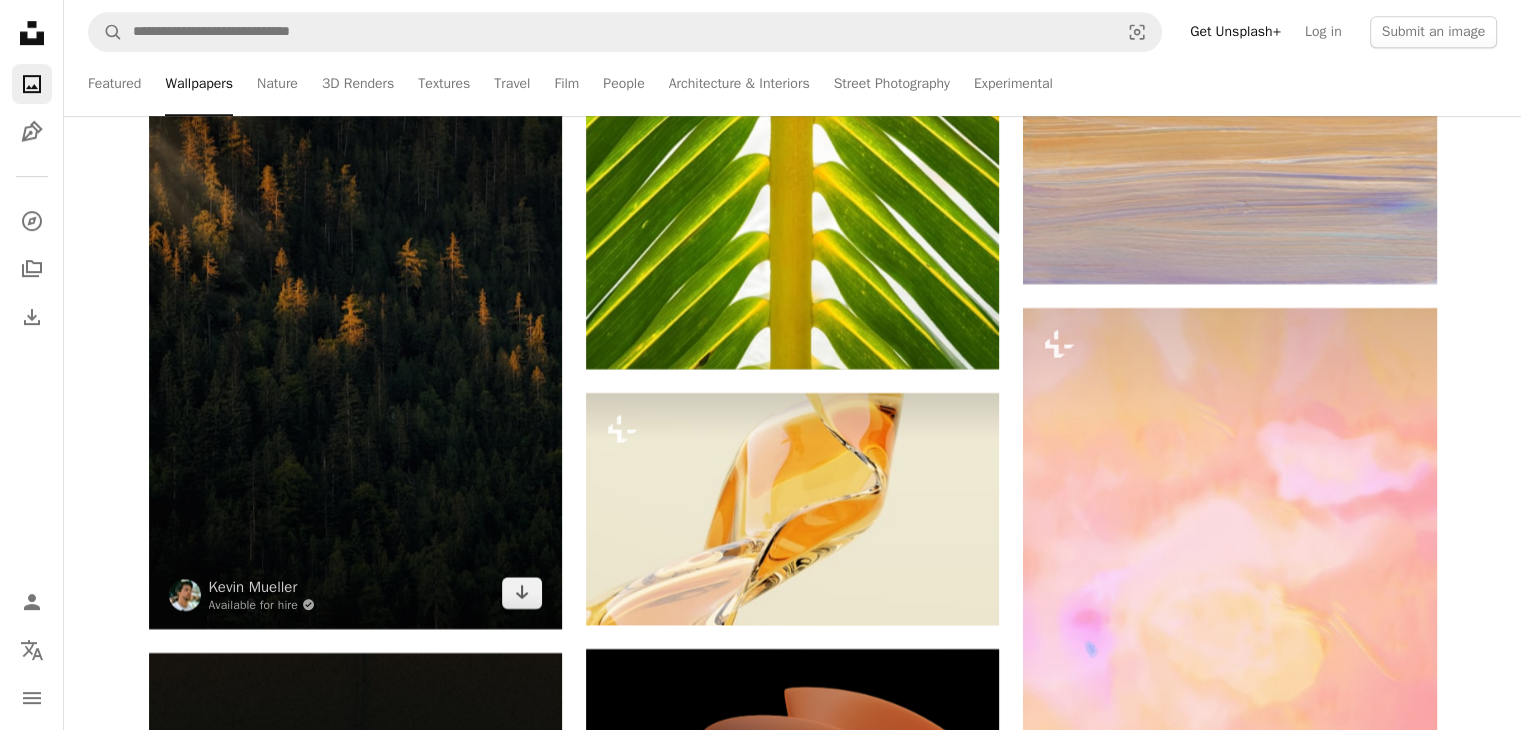 click at bounding box center (355, 319) 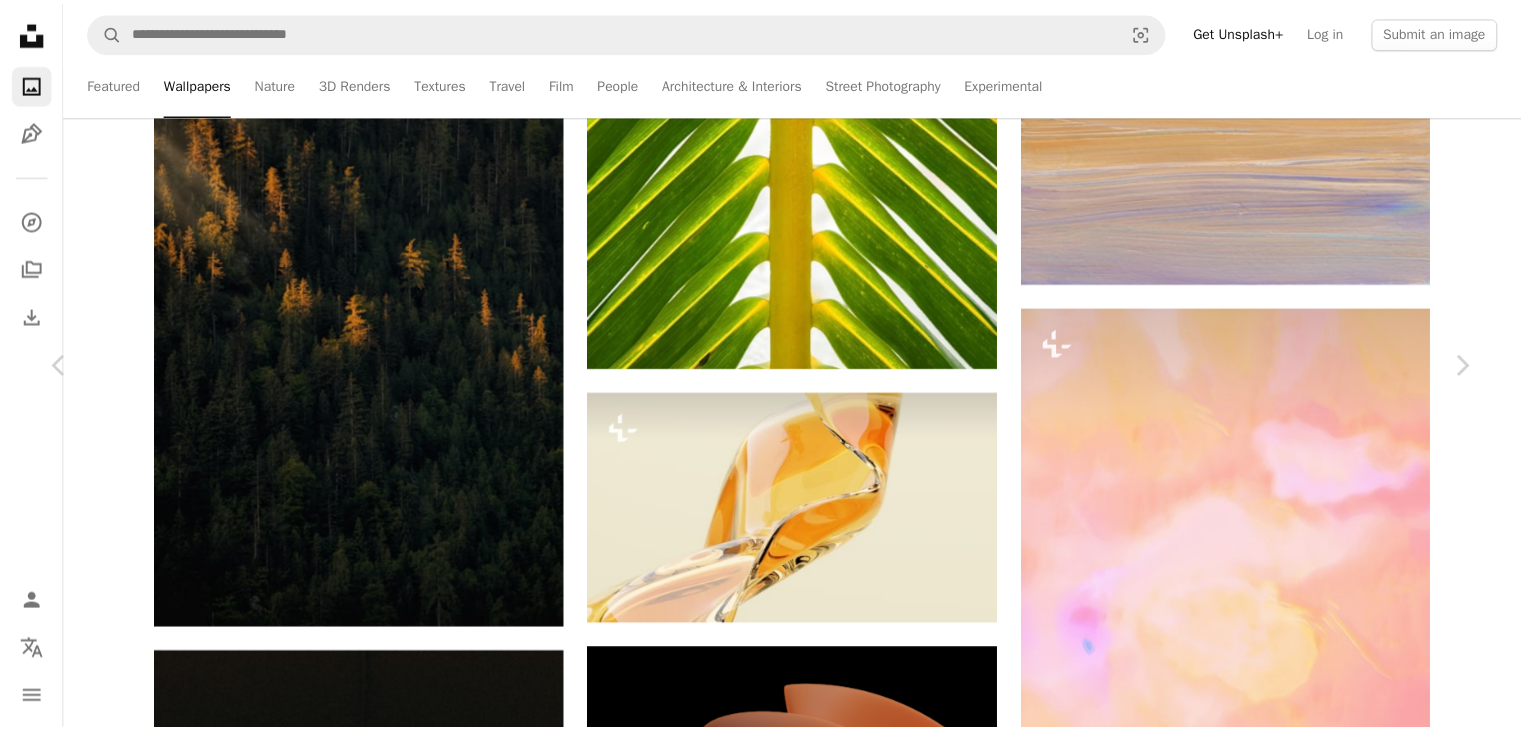 scroll, scrollTop: 3192, scrollLeft: 0, axis: vertical 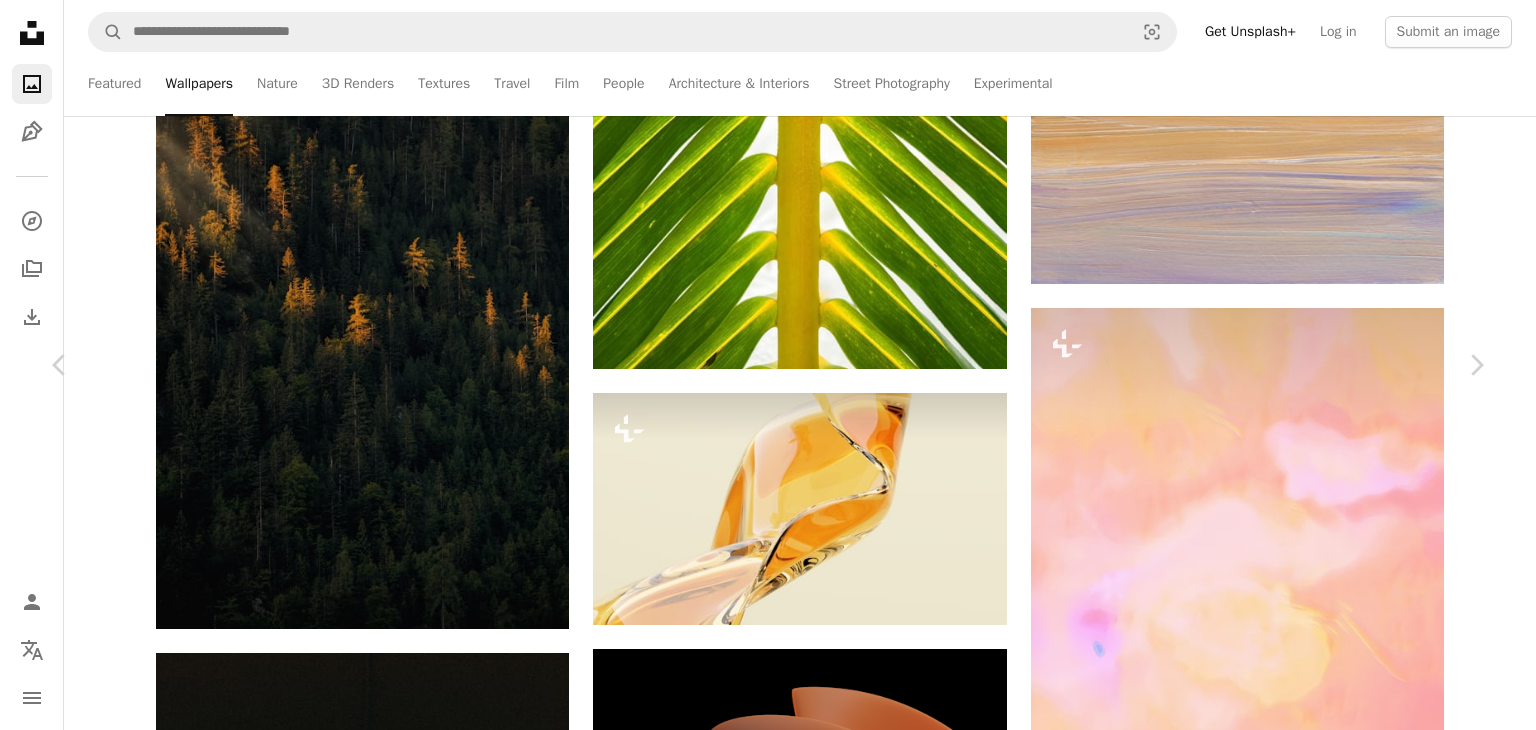 click on "[FIRST] [LAST]" at bounding box center [768, 3642] 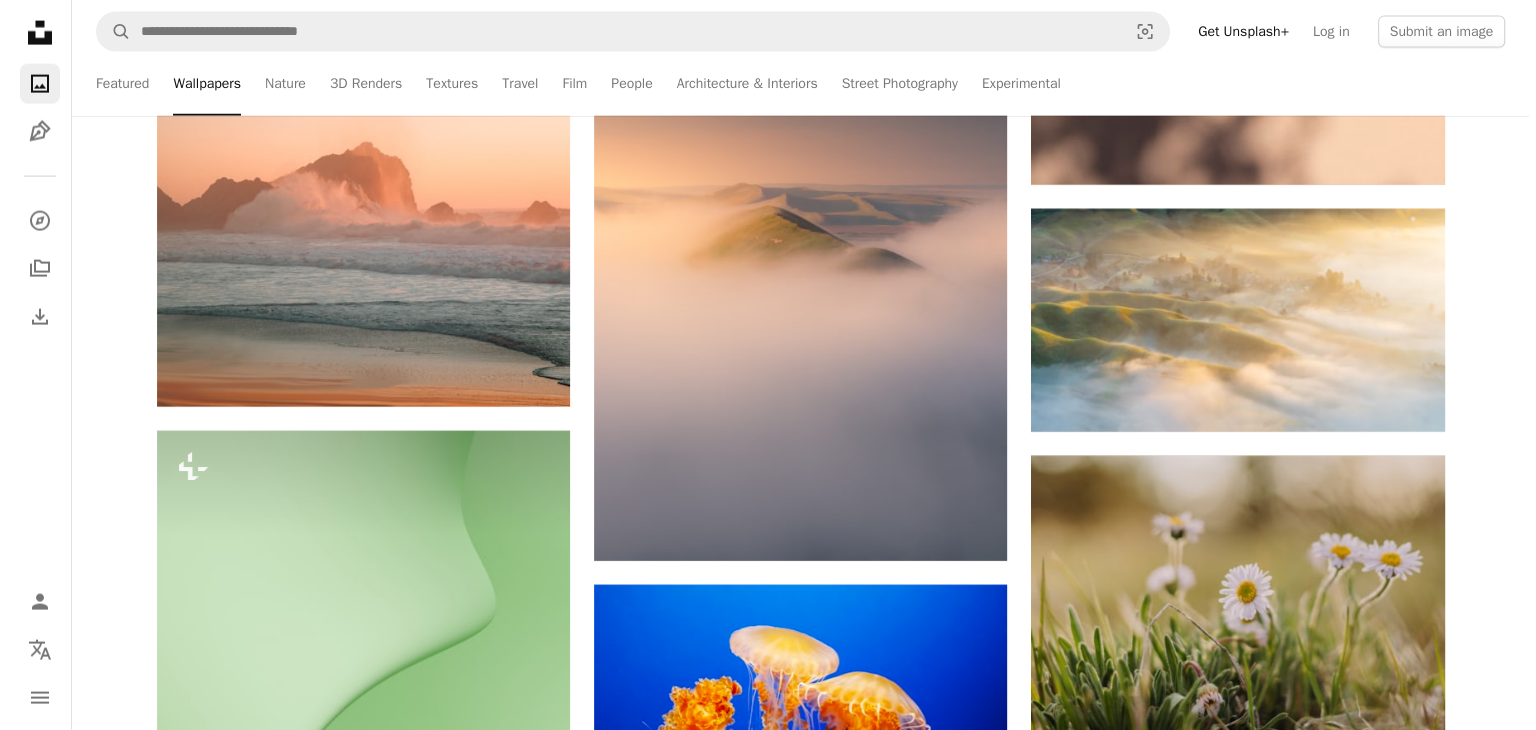 scroll, scrollTop: 35064, scrollLeft: 0, axis: vertical 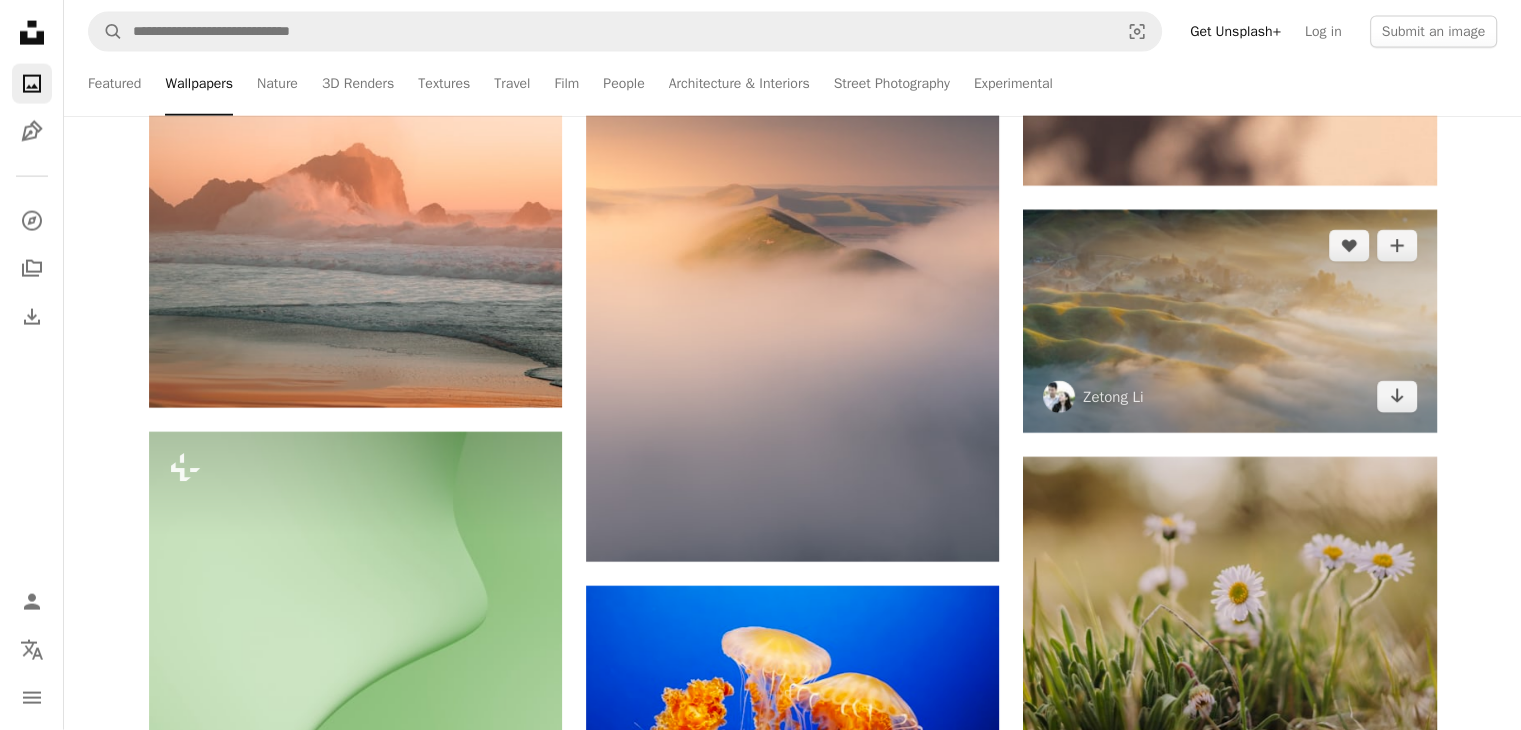 click at bounding box center (1229, 321) 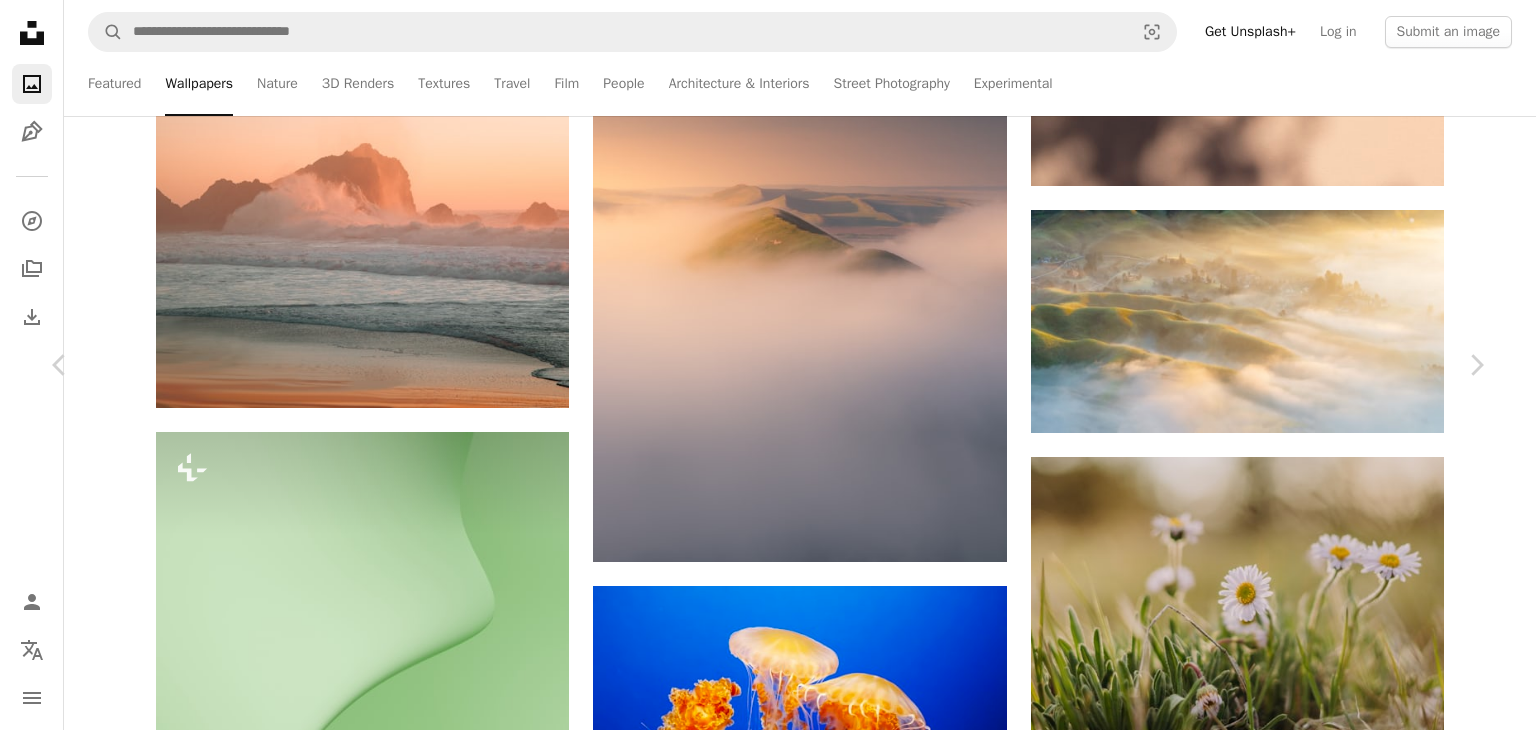 scroll, scrollTop: 1275, scrollLeft: 0, axis: vertical 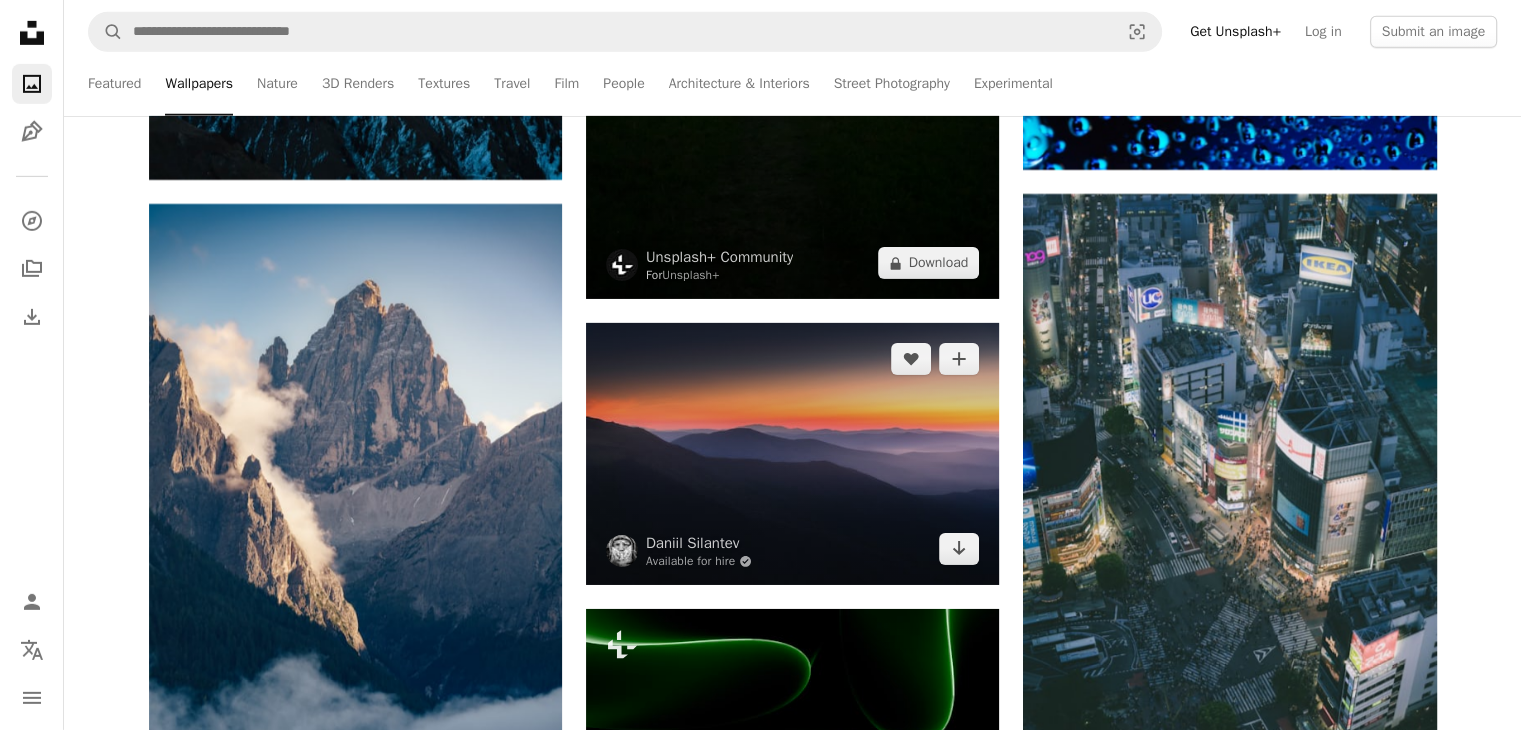 click at bounding box center (792, 454) 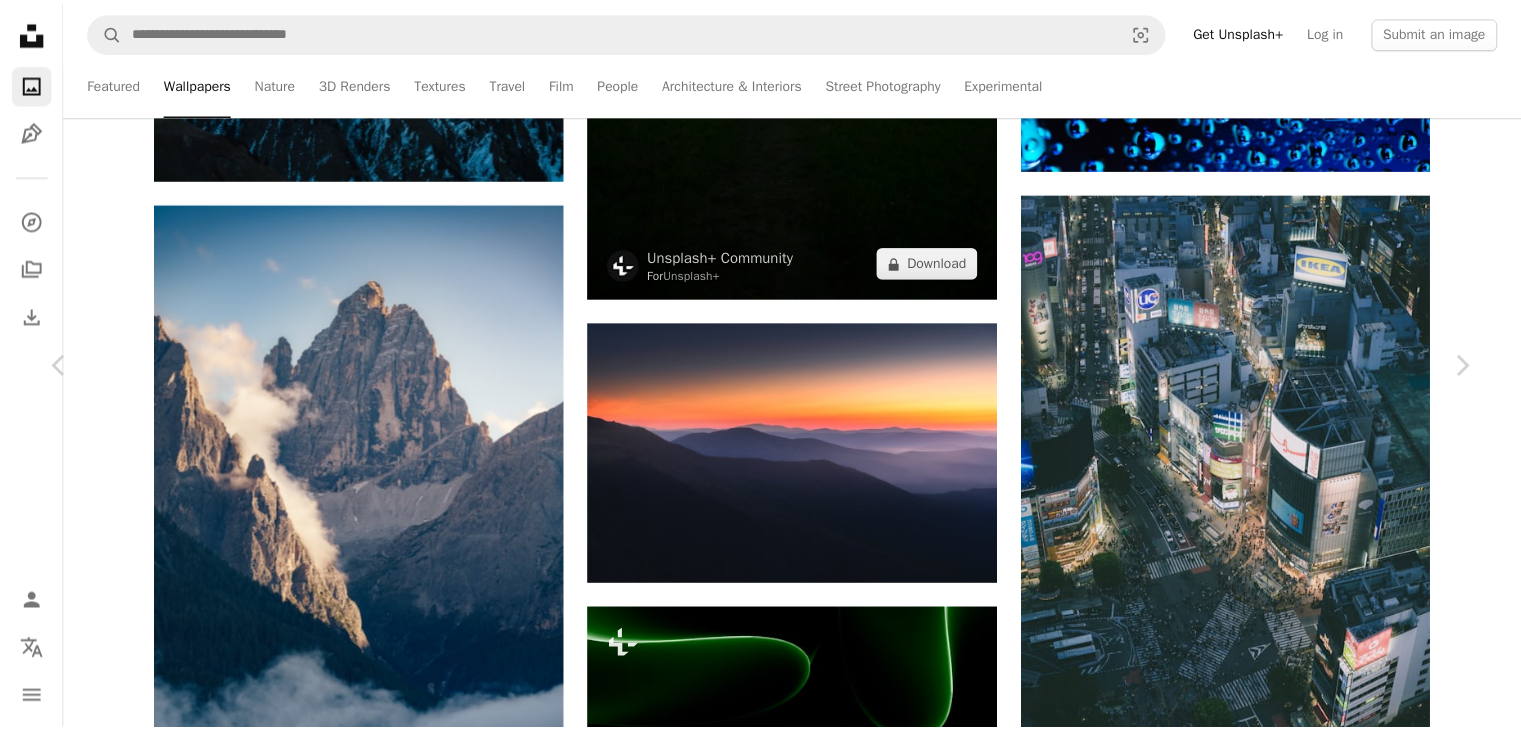 scroll, scrollTop: 3902, scrollLeft: 0, axis: vertical 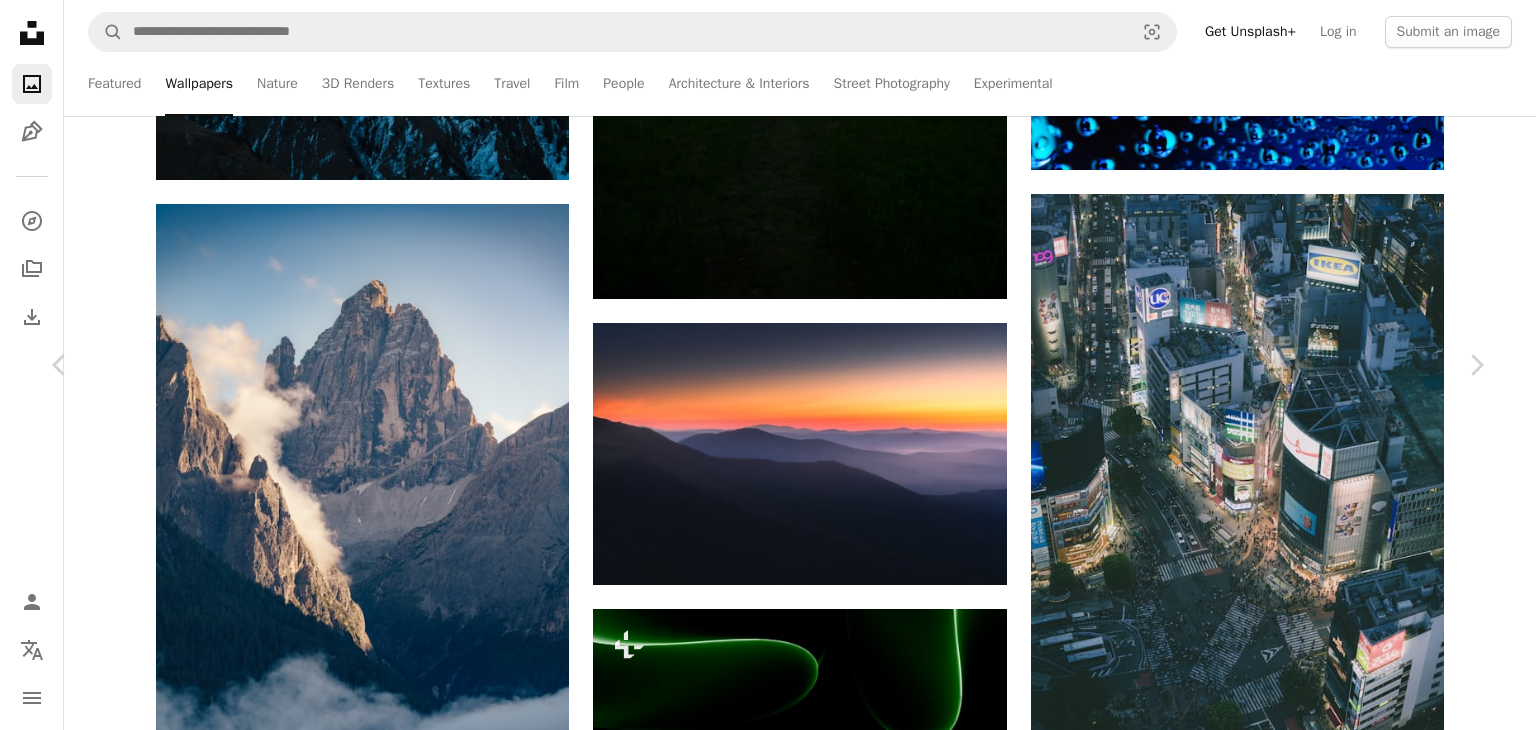 click on "[FIRST] [LAST]" at bounding box center [768, 4077] 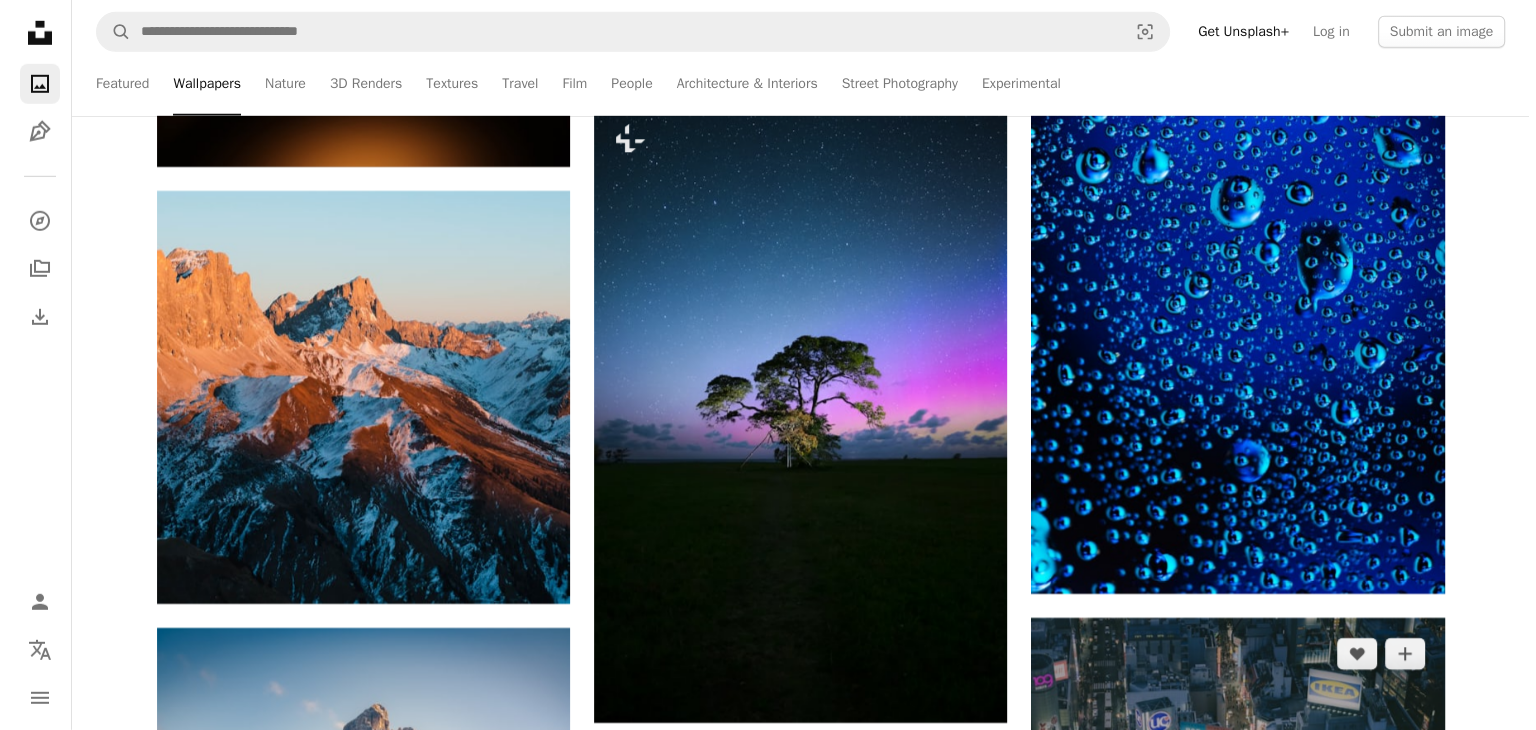 scroll, scrollTop: 36487, scrollLeft: 0, axis: vertical 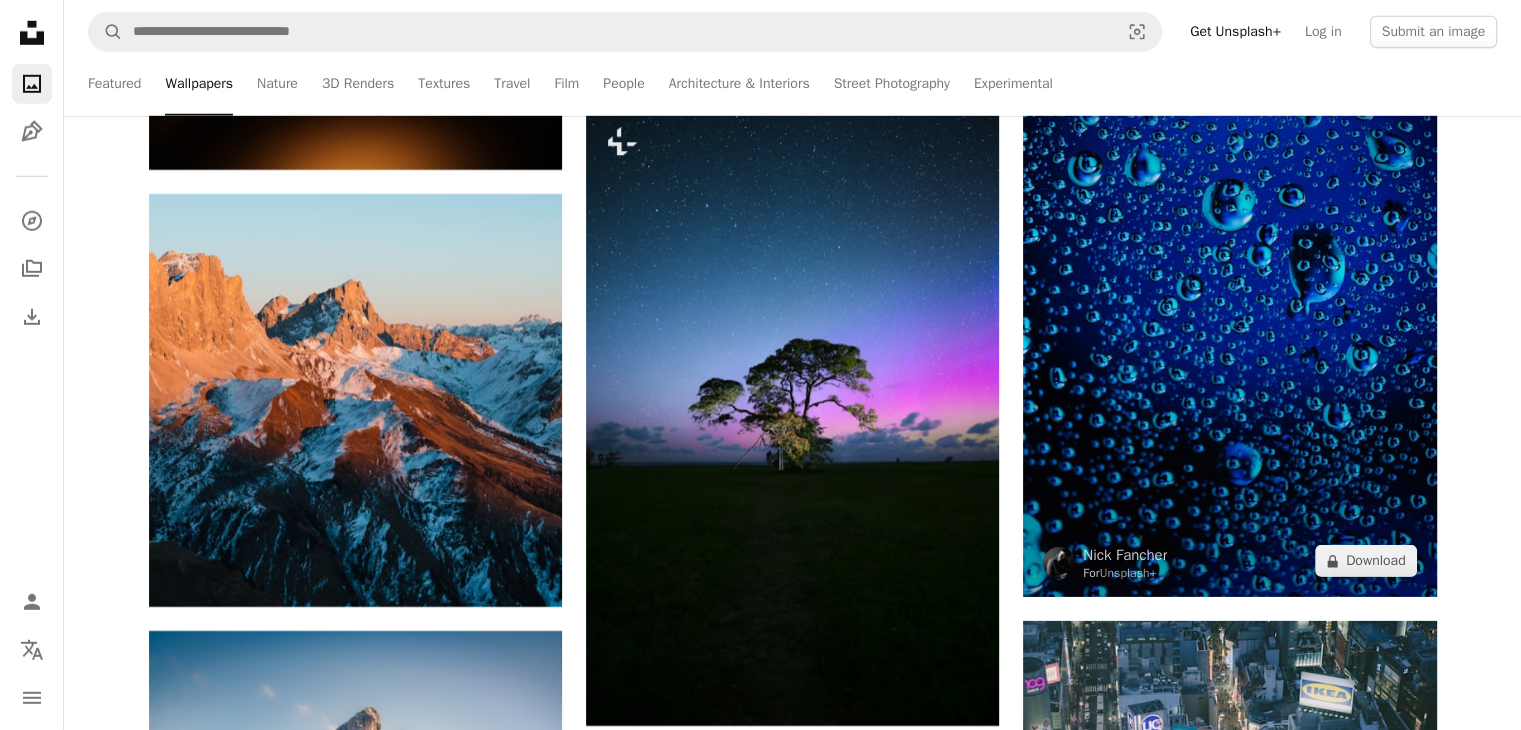 click at bounding box center (1229, 287) 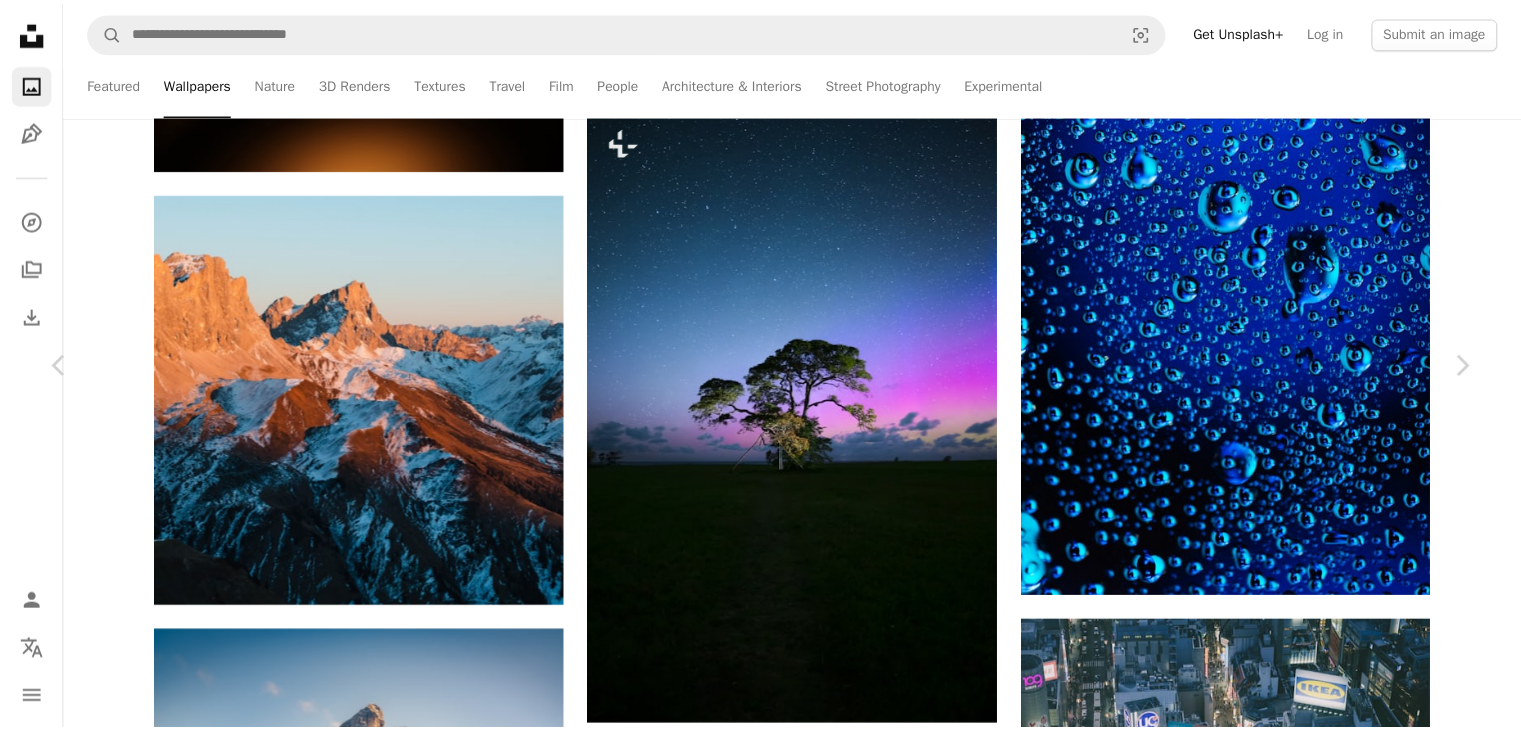 scroll, scrollTop: 7036, scrollLeft: 0, axis: vertical 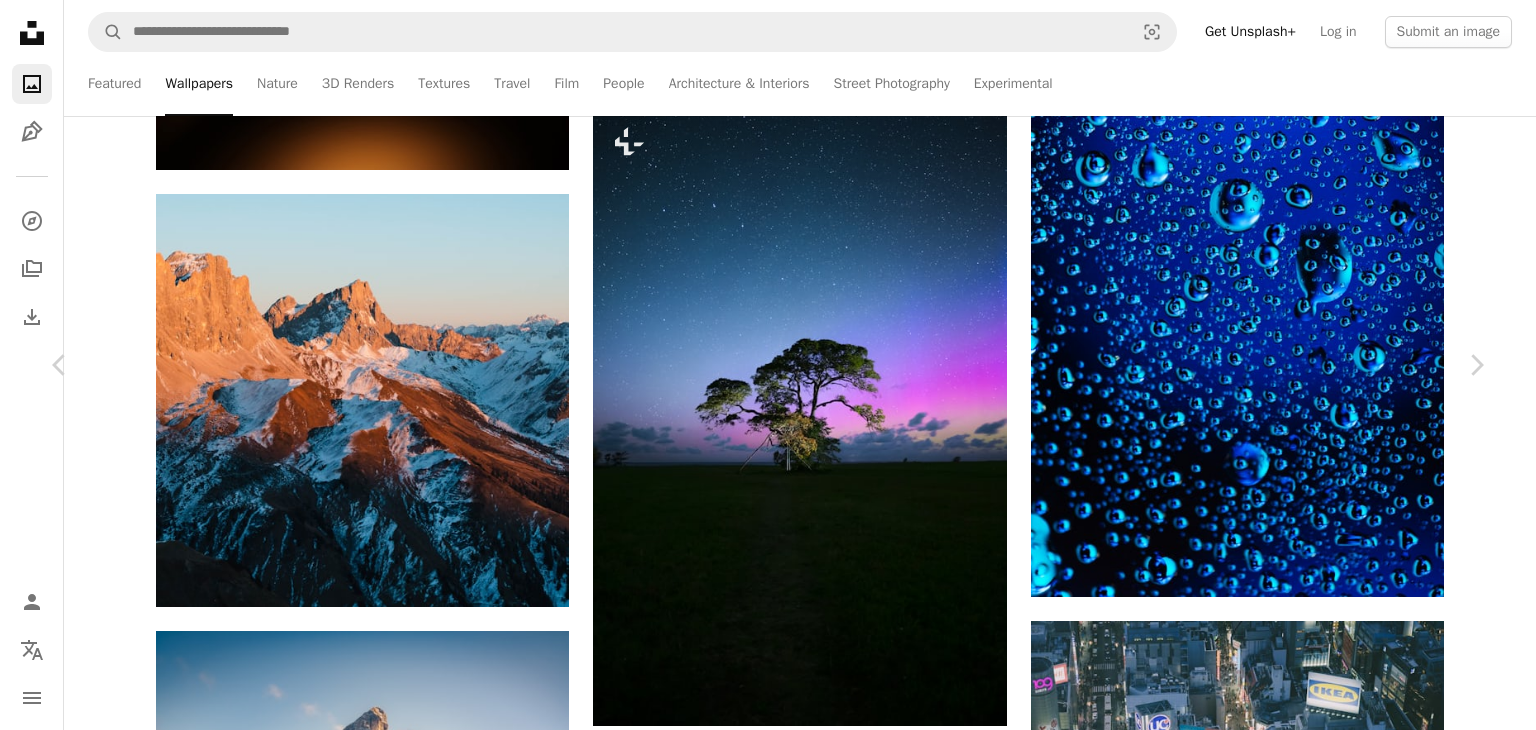 click on "An X shape Chevron left Chevron right Nick Fancher For Unsplash+ A heart A plus sign Edit image Plus sign for Unsplash+ A lock Download Zoom in Featured in Wallpapers A forward-right arrow Share More Actions Calendar outlined Published on [DATE], [YEAR] Camera Canon, EOS R5 Safety Licensed under the Unsplash+ License portrait wallpapers backgrounds bubbles rainy raindrops glass effect droplets Free pictures From this series Chevron right Plus sign for Unsplash+ Plus sign for Unsplash+ Plus sign for Unsplash+ Plus sign for Unsplash+ Plus sign for Unsplash+ Plus sign for Unsplash+ Plus sign for Unsplash+ Plus sign for Unsplash+ Plus sign for Unsplash+ Plus sign for Unsplash+ Plus sign for Unsplash+ Plus sign for Unsplash+ Related images Plus sign for Unsplash+ A heart A plus sign Nick Fancher For Unsplash+ A lock Download Plus sign for Unsplash+ A heart A plus sign Nick Fancher For Unsplash+ A lock Download Plus sign for Unsplash+ A heart A plus sign Rodion Kutsaiev For Unsplash+ A lock Download Plus sign for Unsplash+ A heart A plus sign For" at bounding box center (768, 4504) 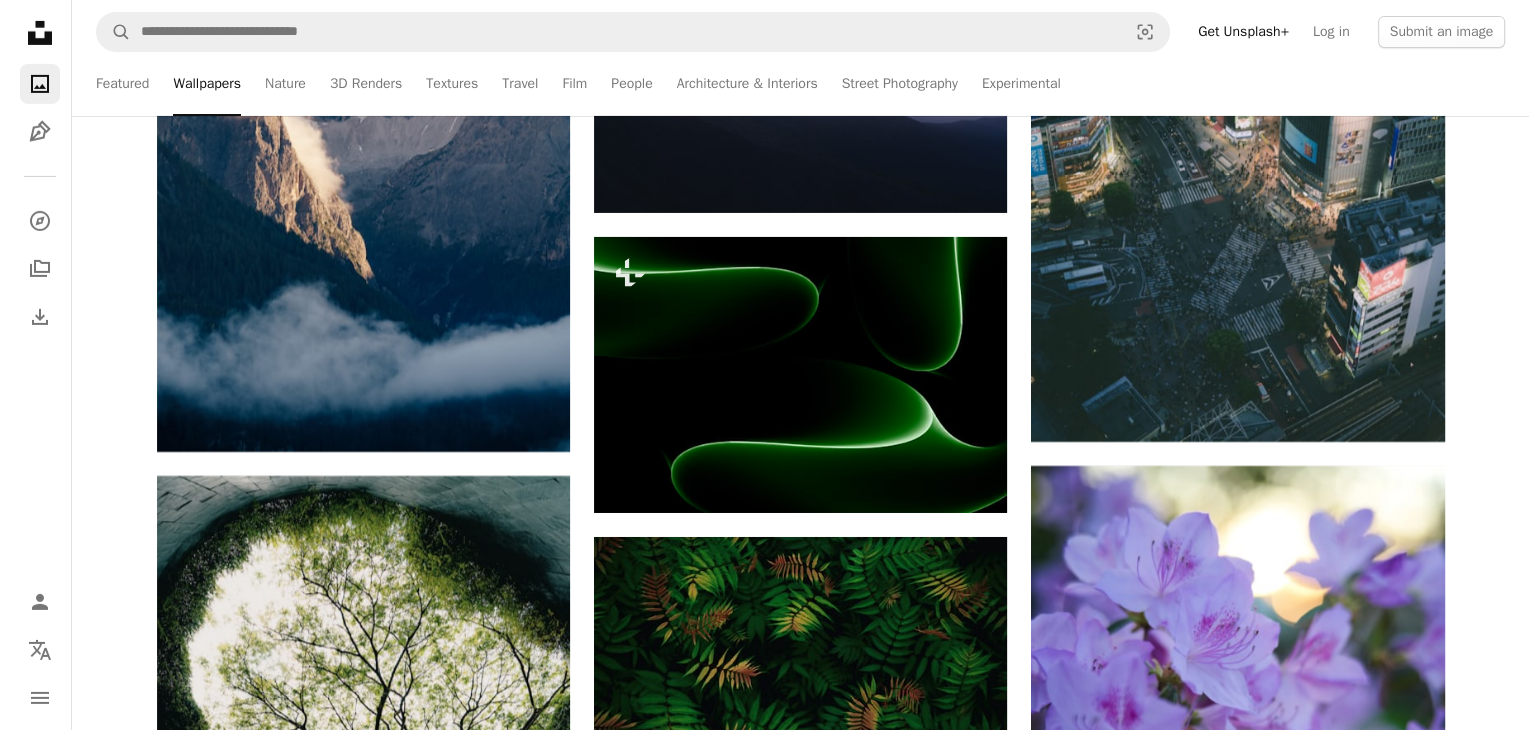 scroll, scrollTop: 37294, scrollLeft: 0, axis: vertical 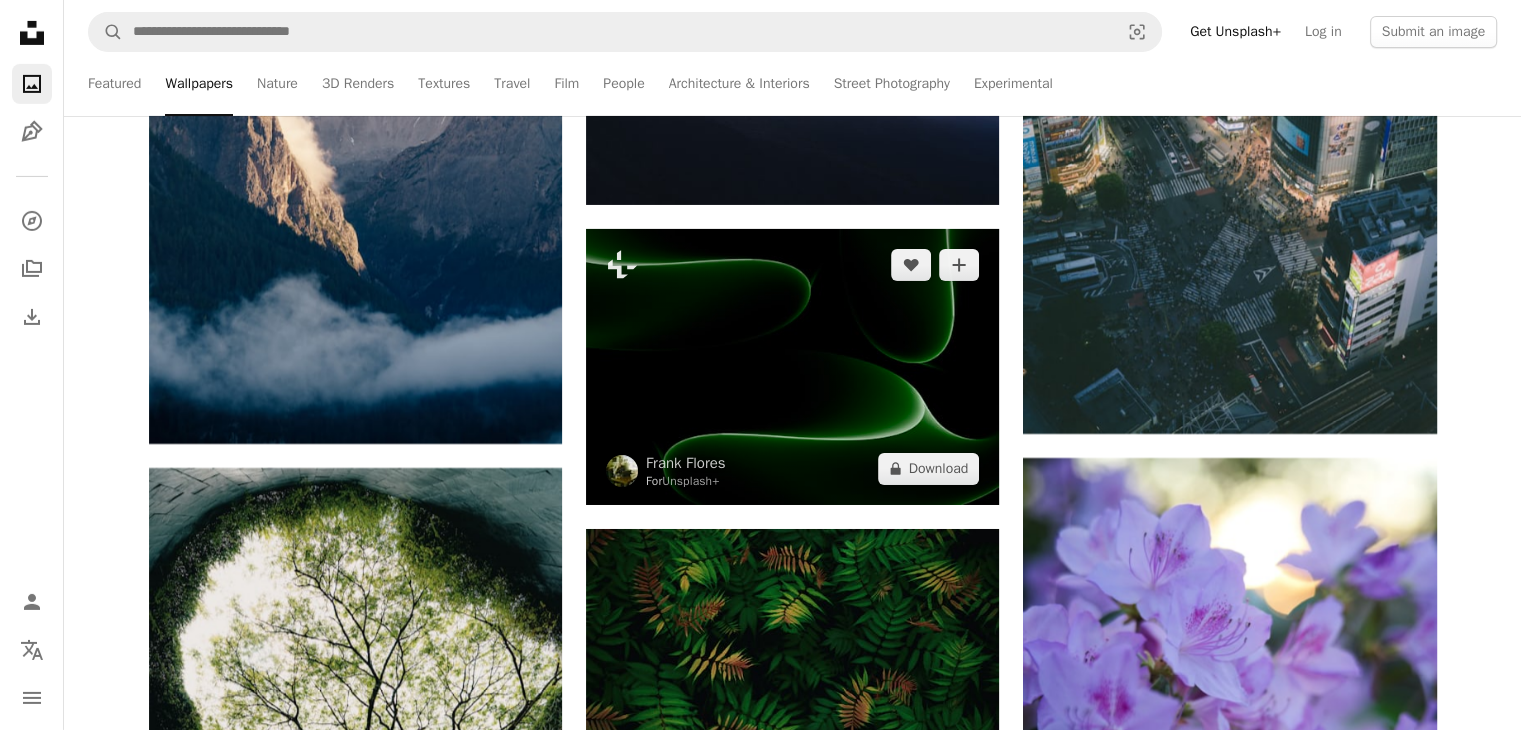 click at bounding box center [792, 366] 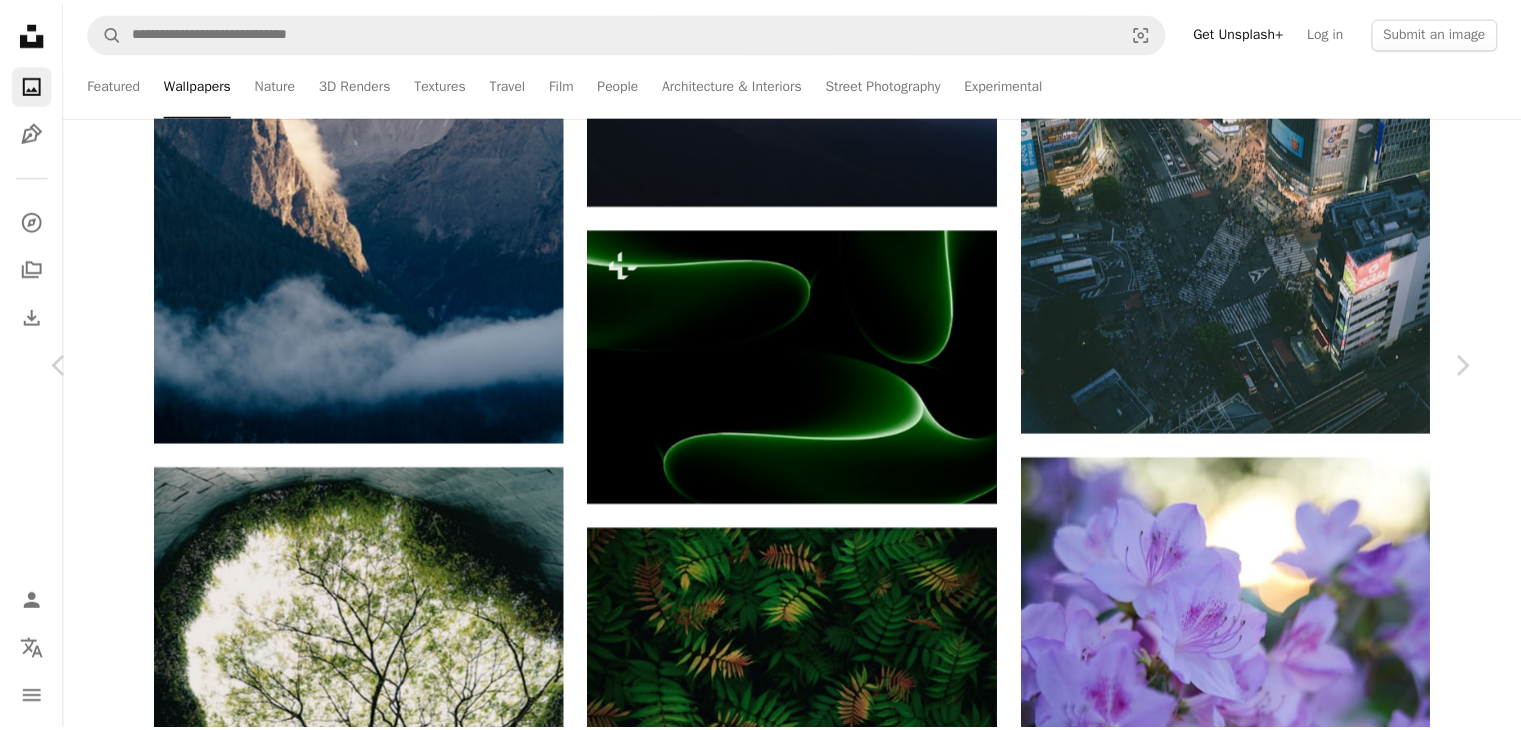 scroll, scrollTop: 6630, scrollLeft: 0, axis: vertical 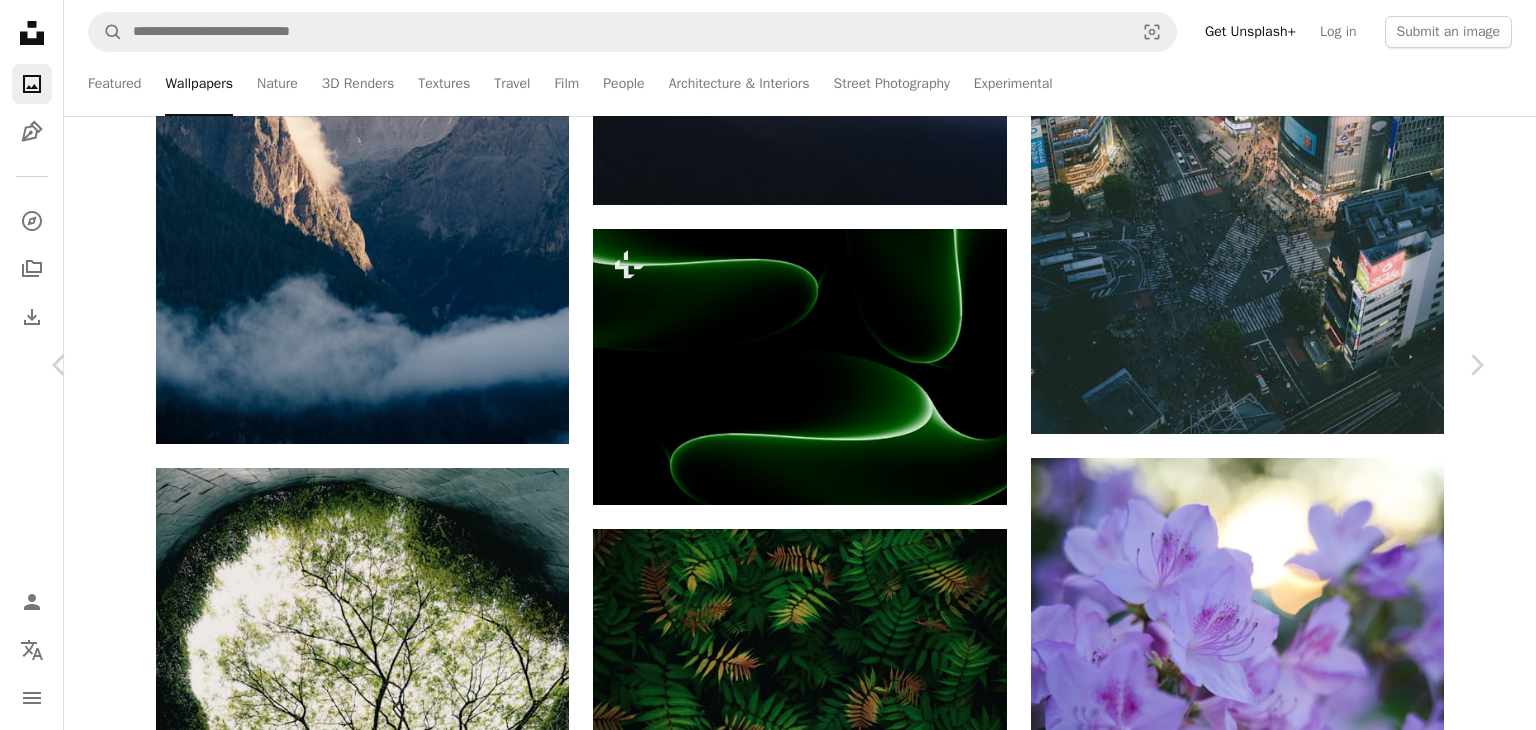 click on "[FIRST] [LAST]" at bounding box center (768, 3697) 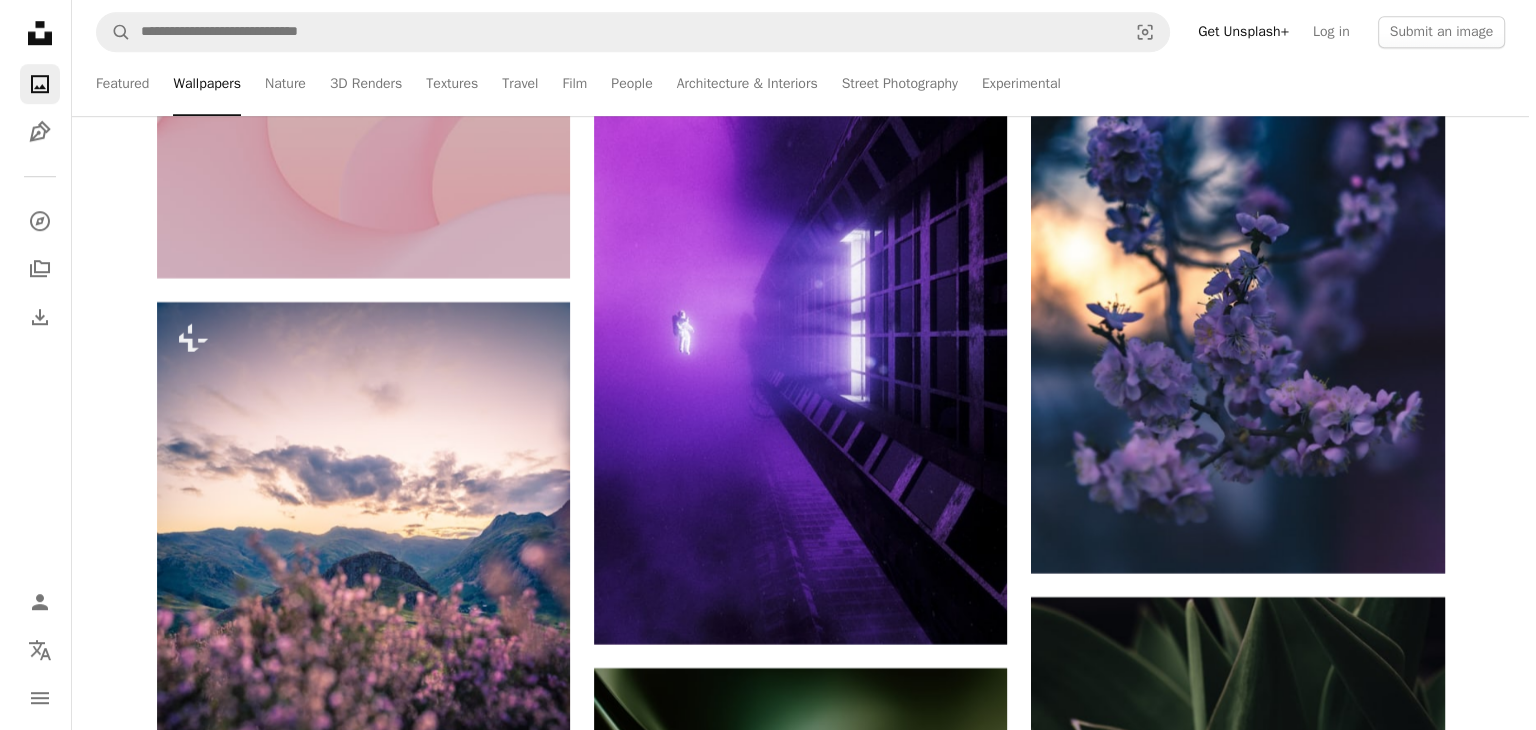 scroll, scrollTop: 47162, scrollLeft: 0, axis: vertical 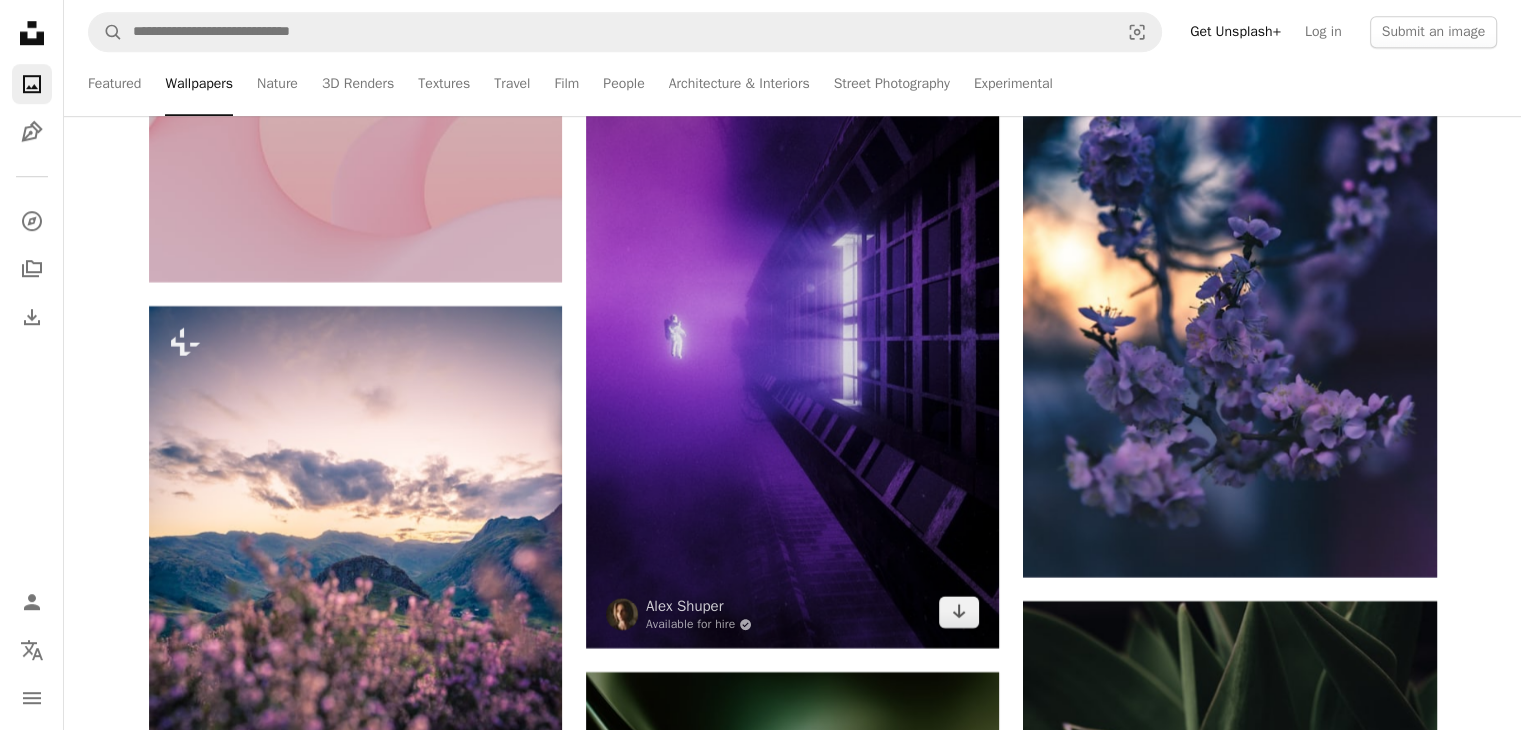 click at bounding box center [792, 338] 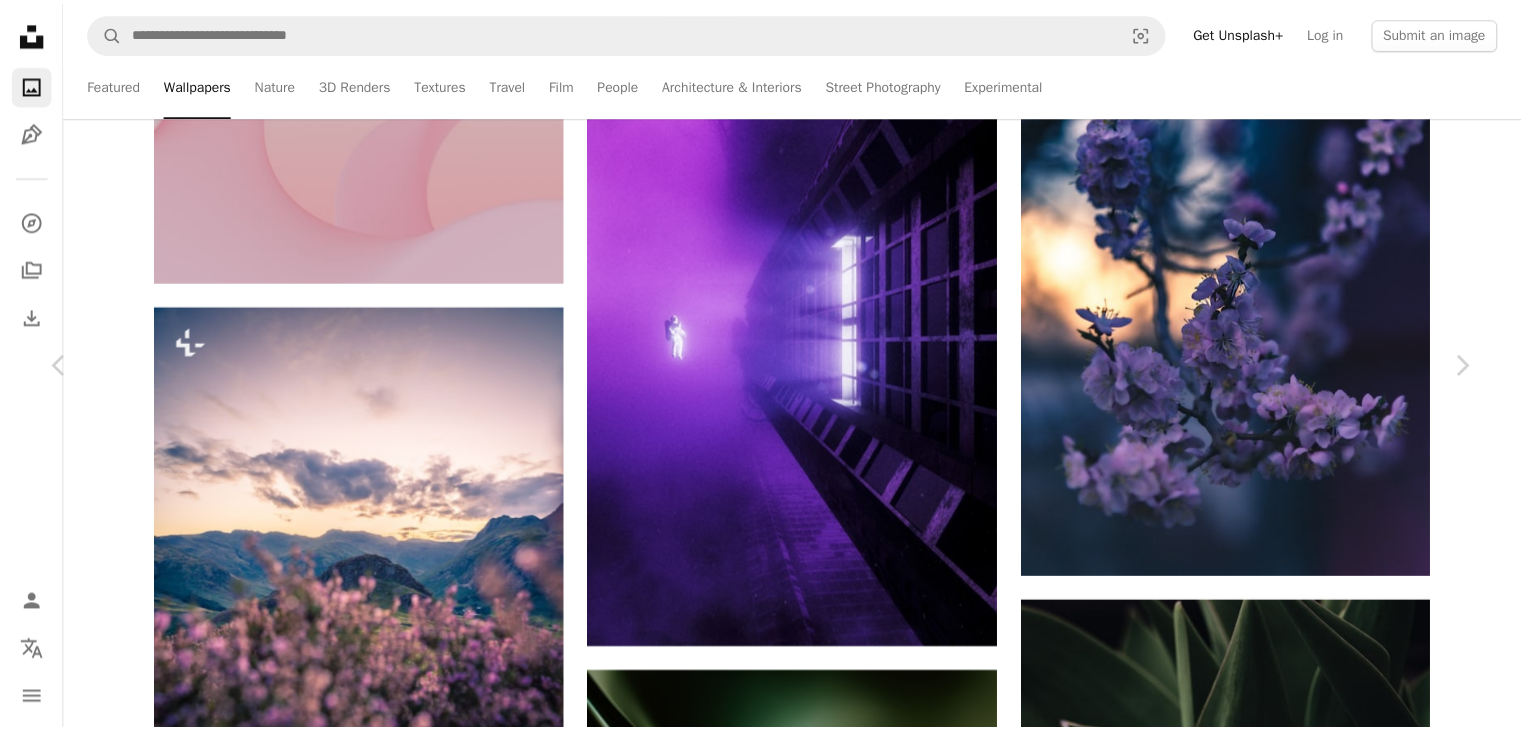 scroll, scrollTop: 13984, scrollLeft: 0, axis: vertical 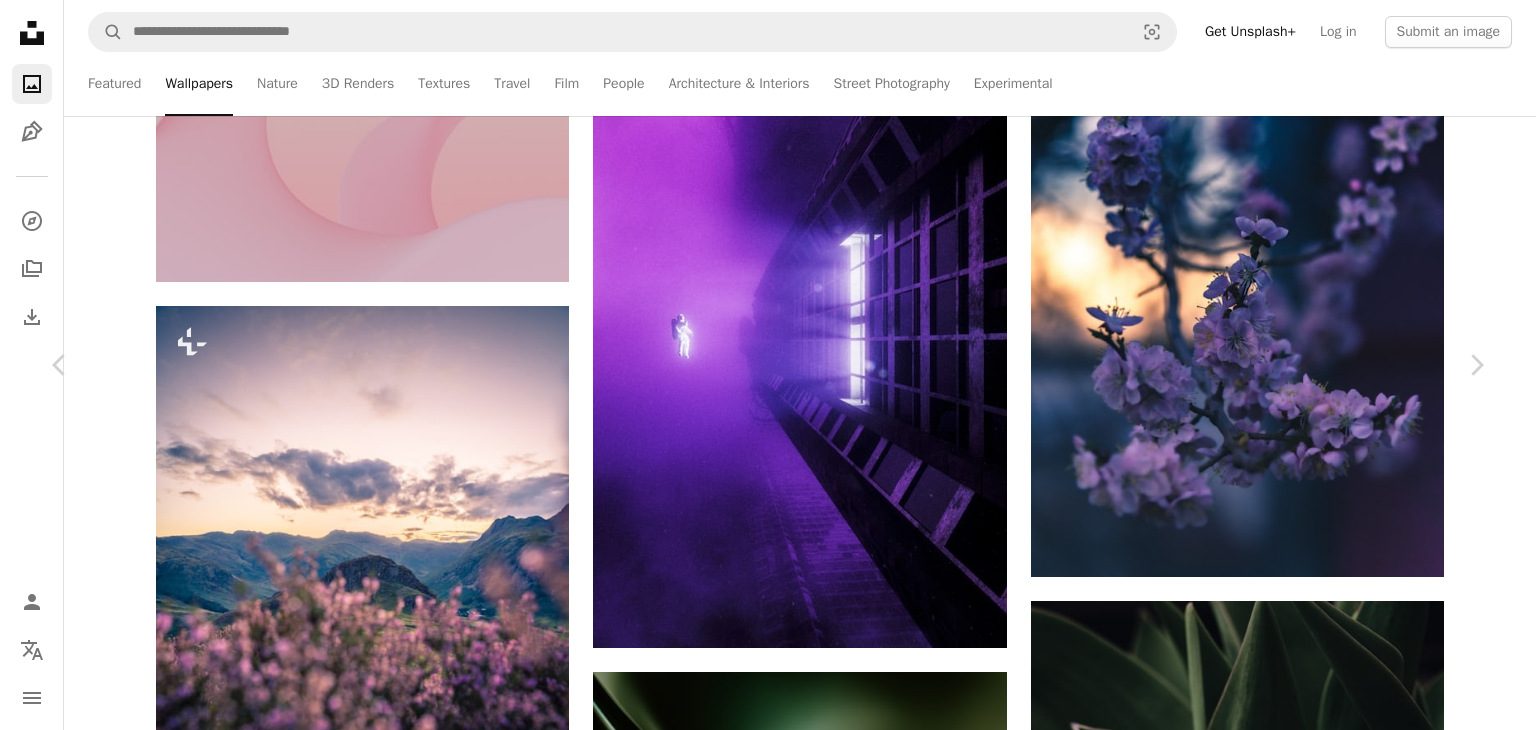 click on "[FIRST] [LAST]" at bounding box center (768, 4224) 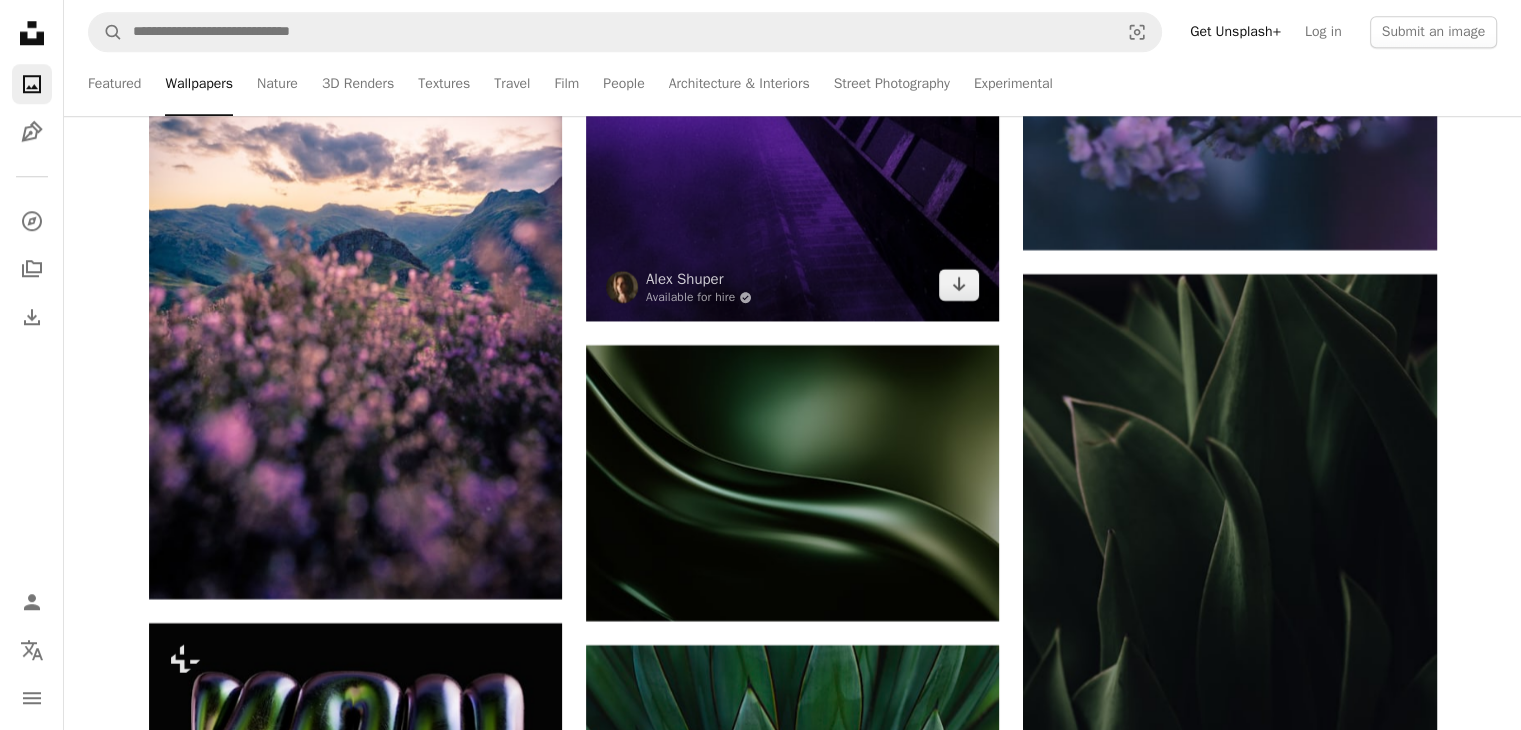 scroll, scrollTop: 47490, scrollLeft: 0, axis: vertical 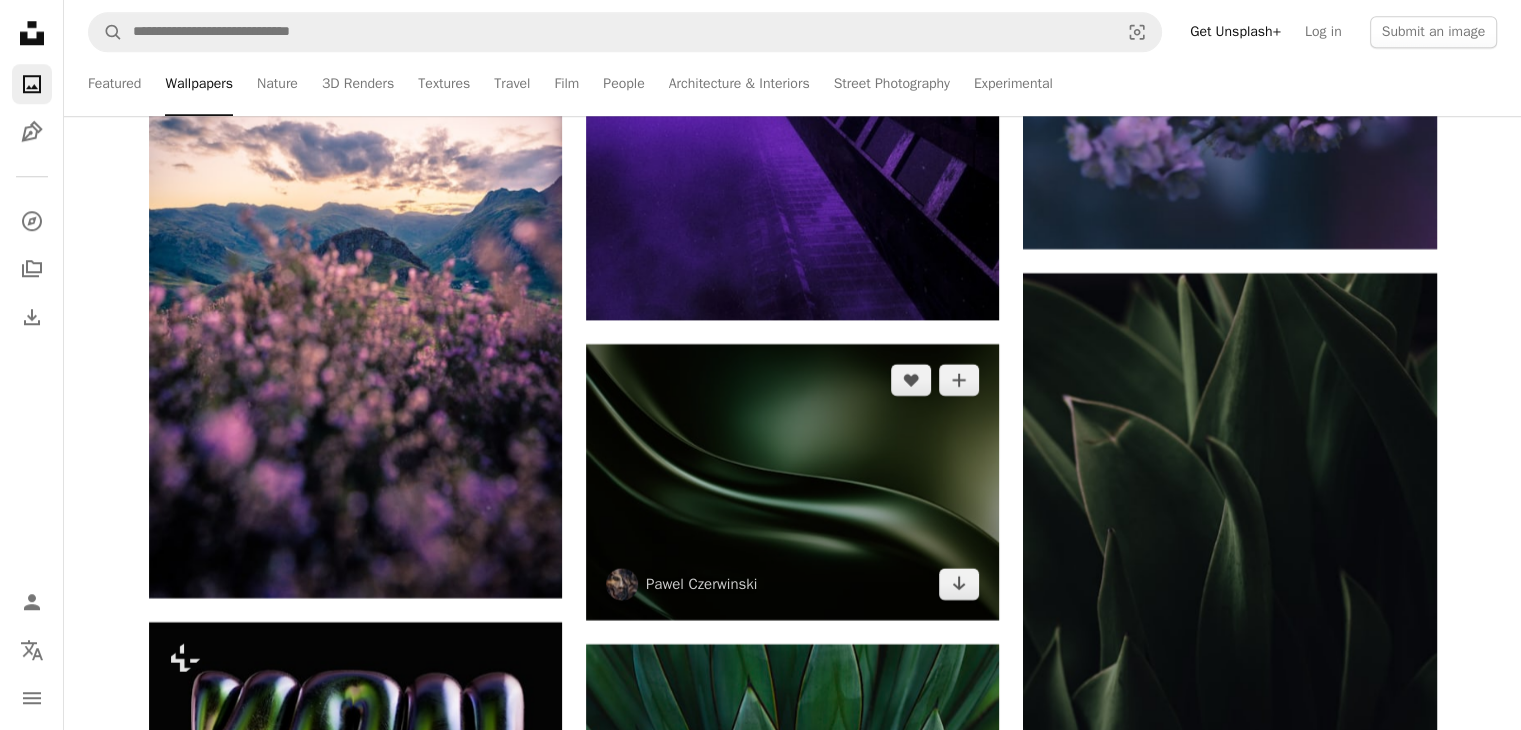 click at bounding box center [792, 481] 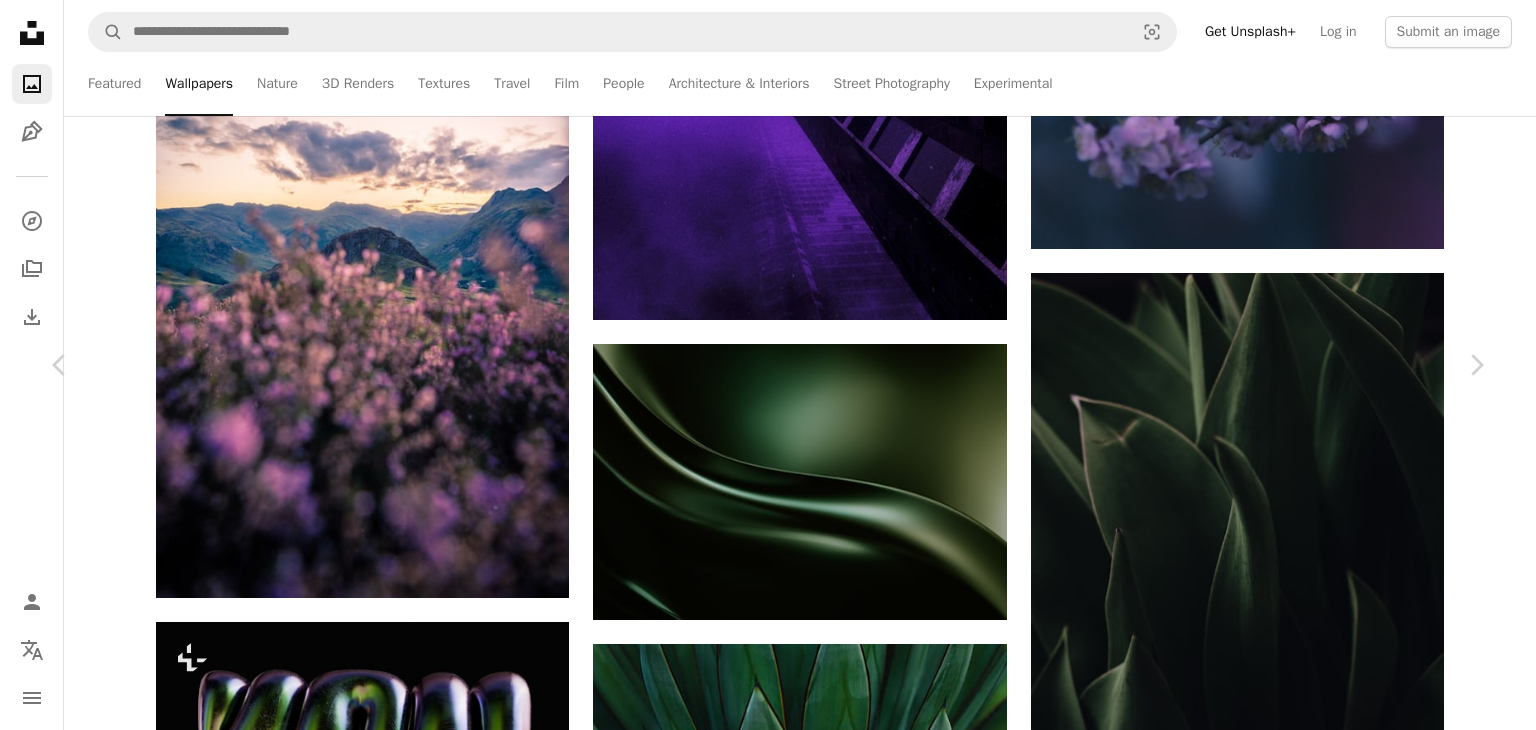 click on "Chevron down" 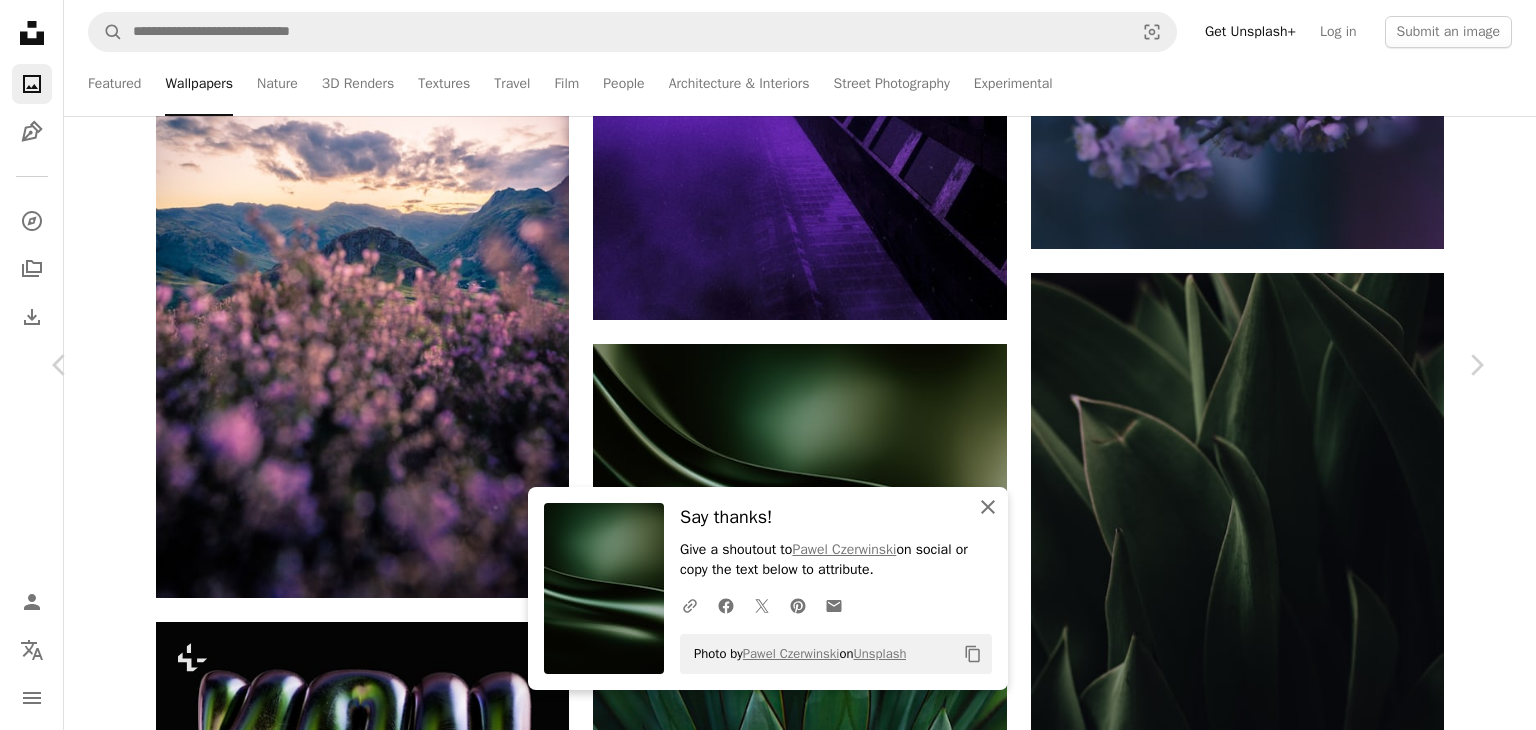click 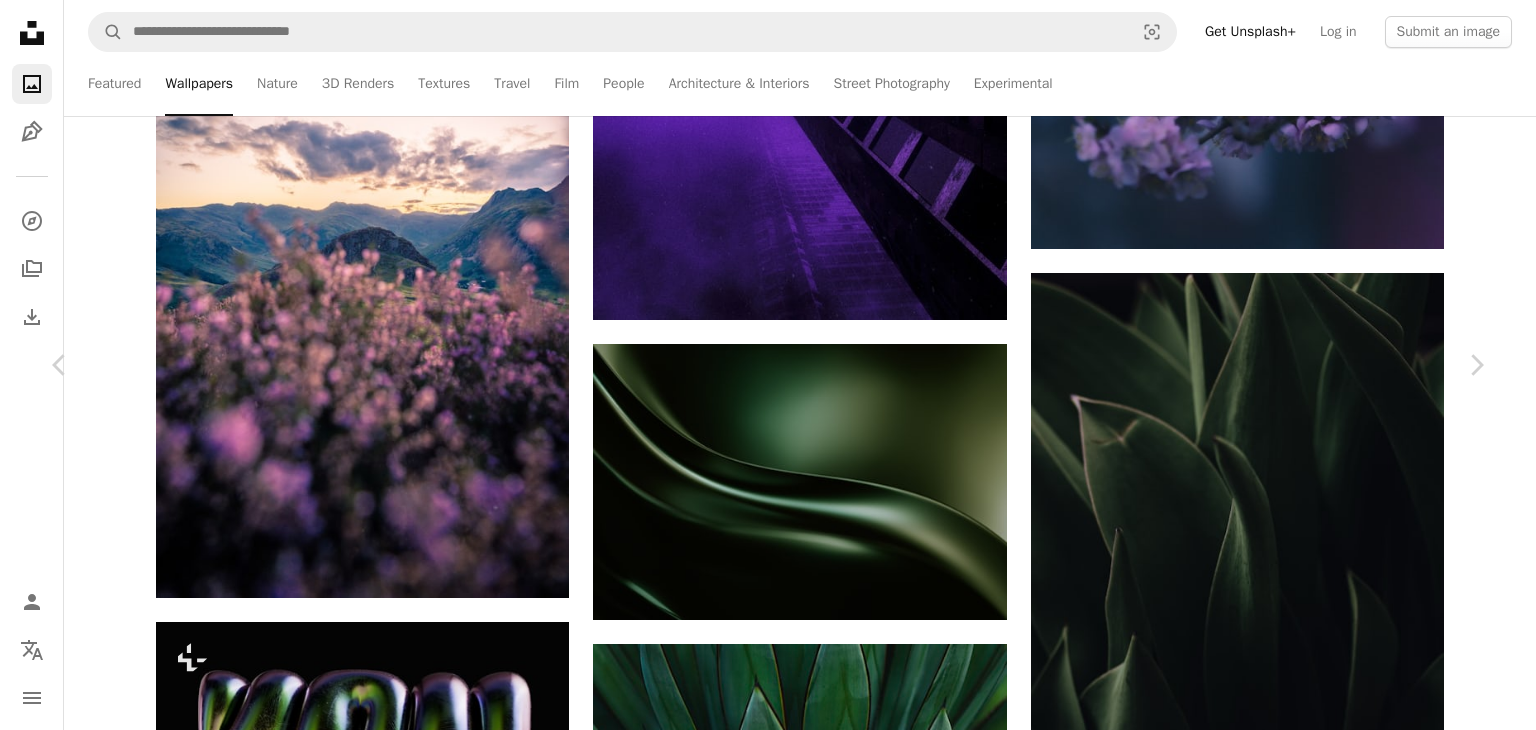 click on "[FIRST] [LAST]" at bounding box center [768, 3896] 